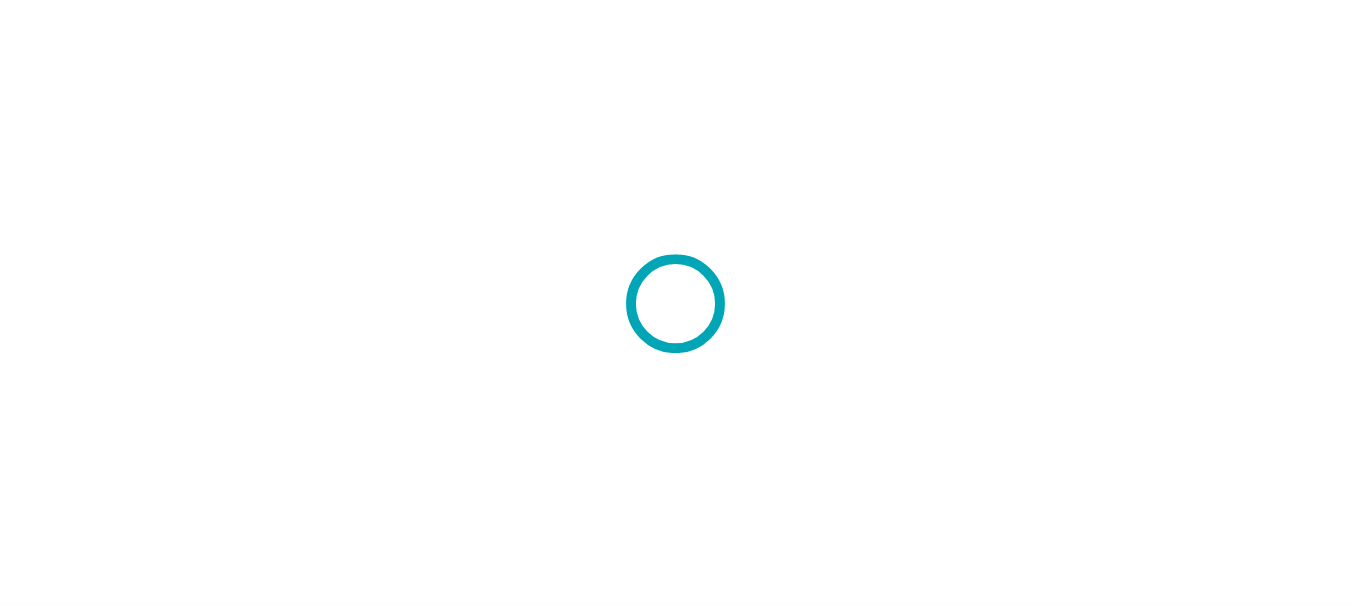 scroll, scrollTop: 0, scrollLeft: 0, axis: both 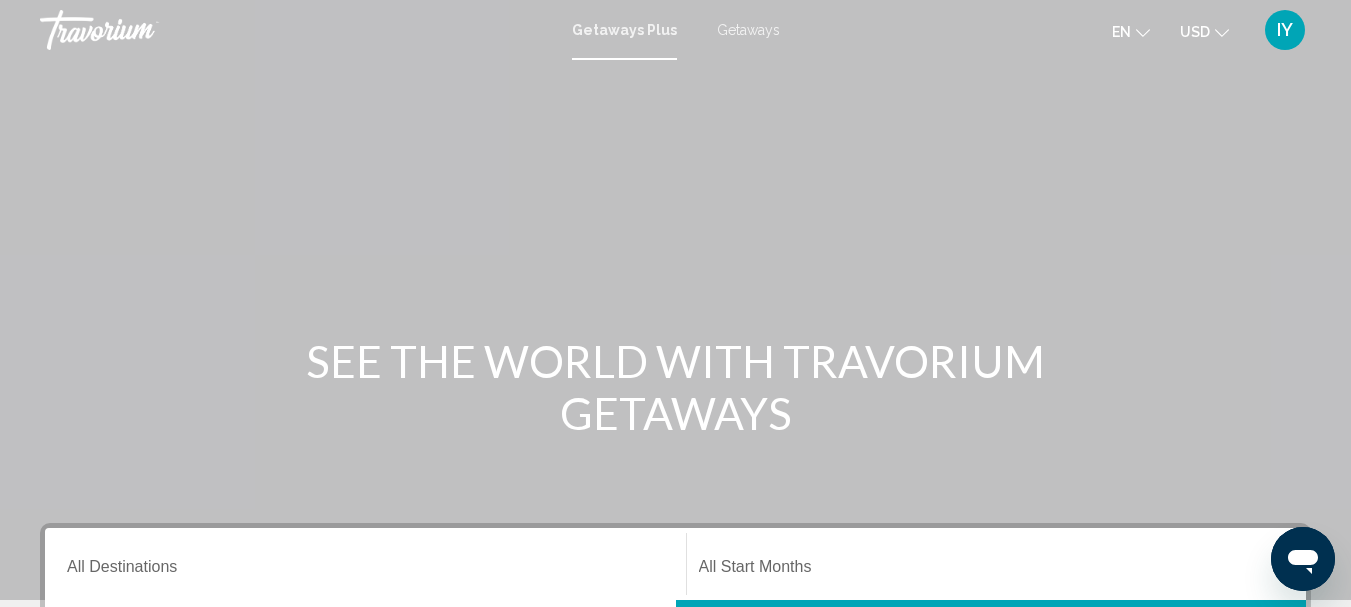 click on "Getaways" at bounding box center (748, 30) 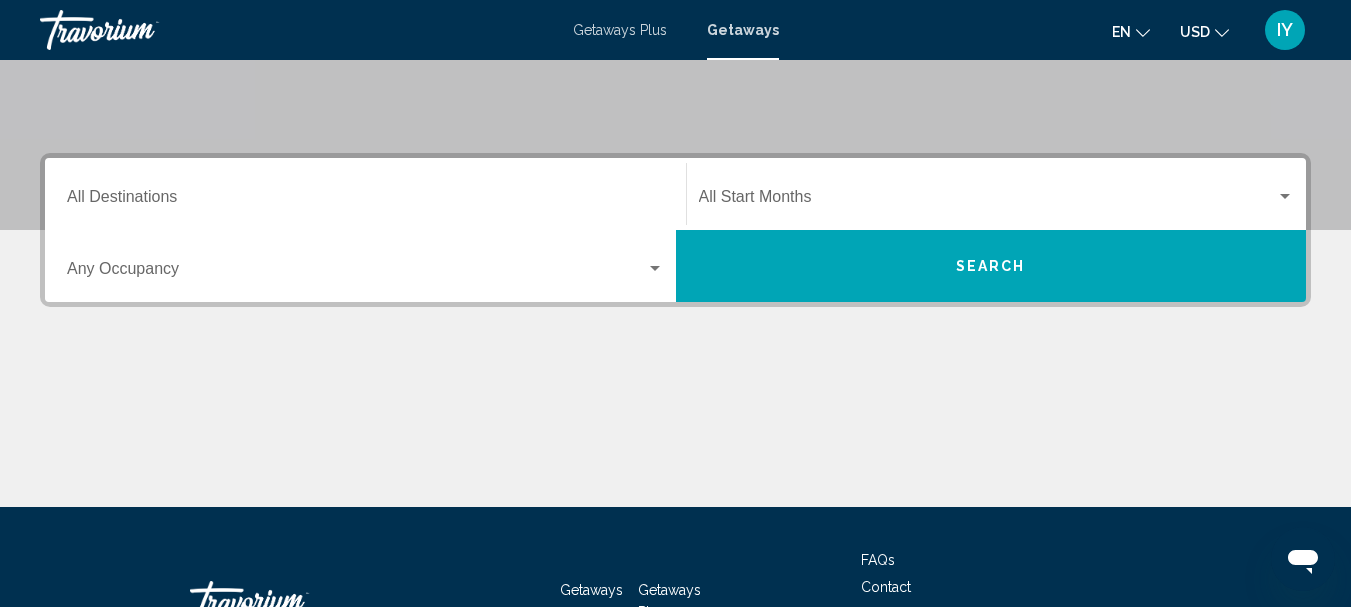 scroll, scrollTop: 377, scrollLeft: 0, axis: vertical 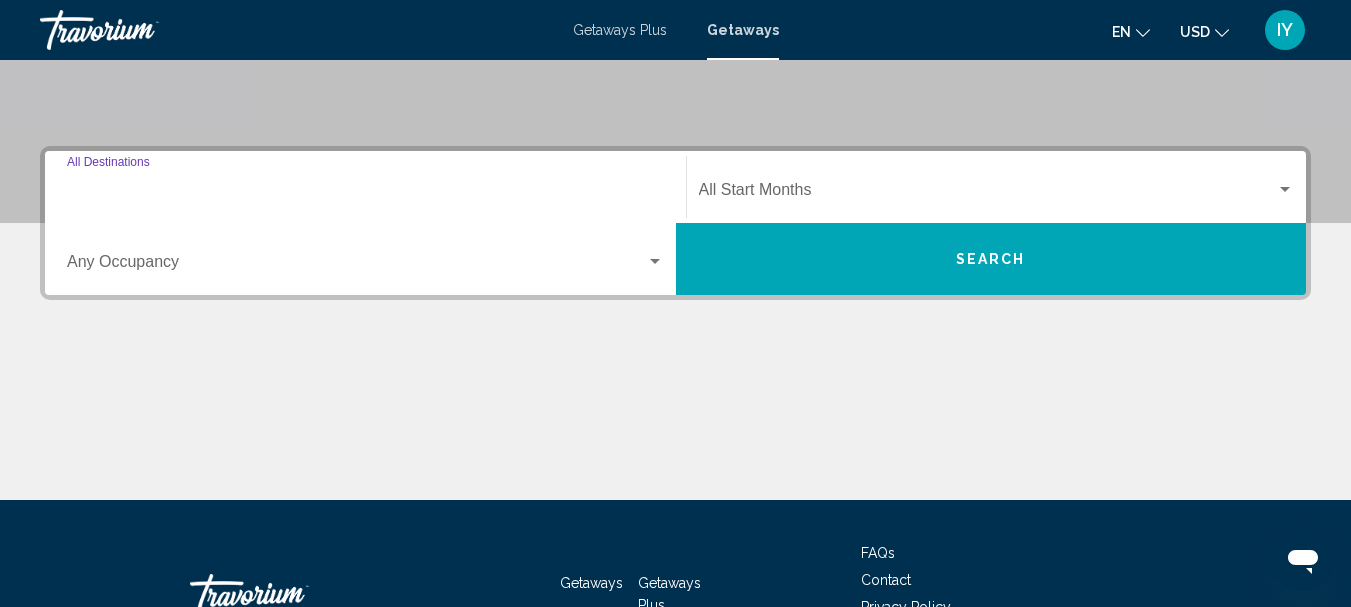 click on "Destination All Destinations" at bounding box center (365, 194) 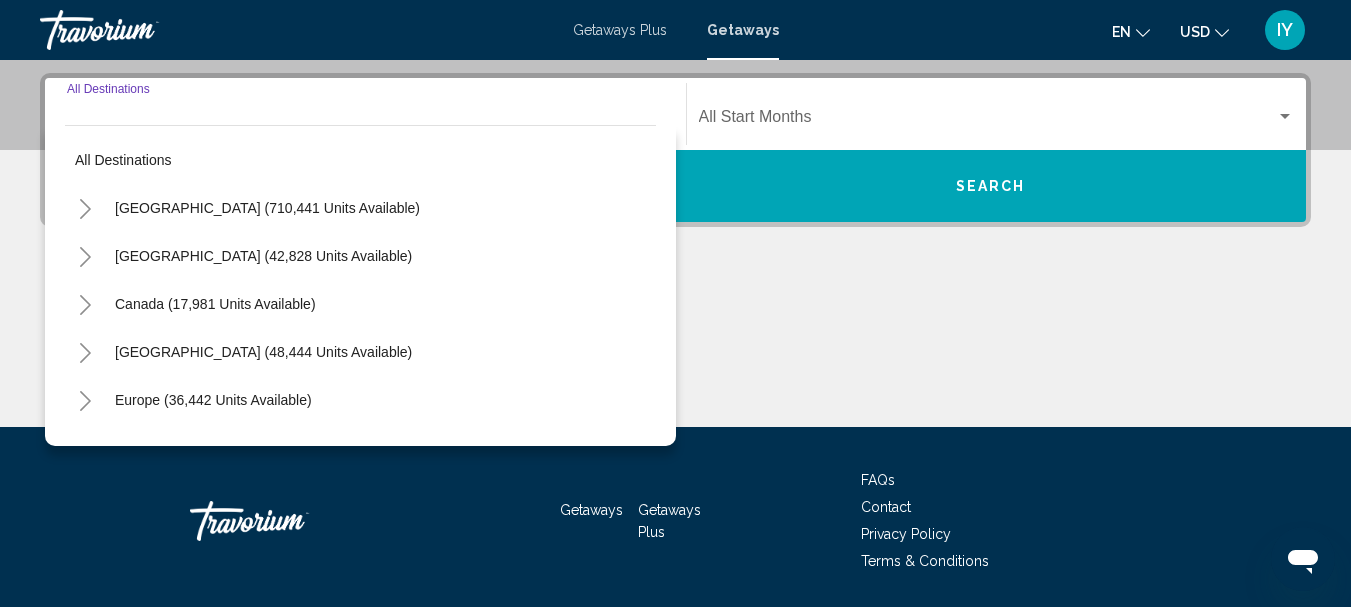 scroll, scrollTop: 458, scrollLeft: 0, axis: vertical 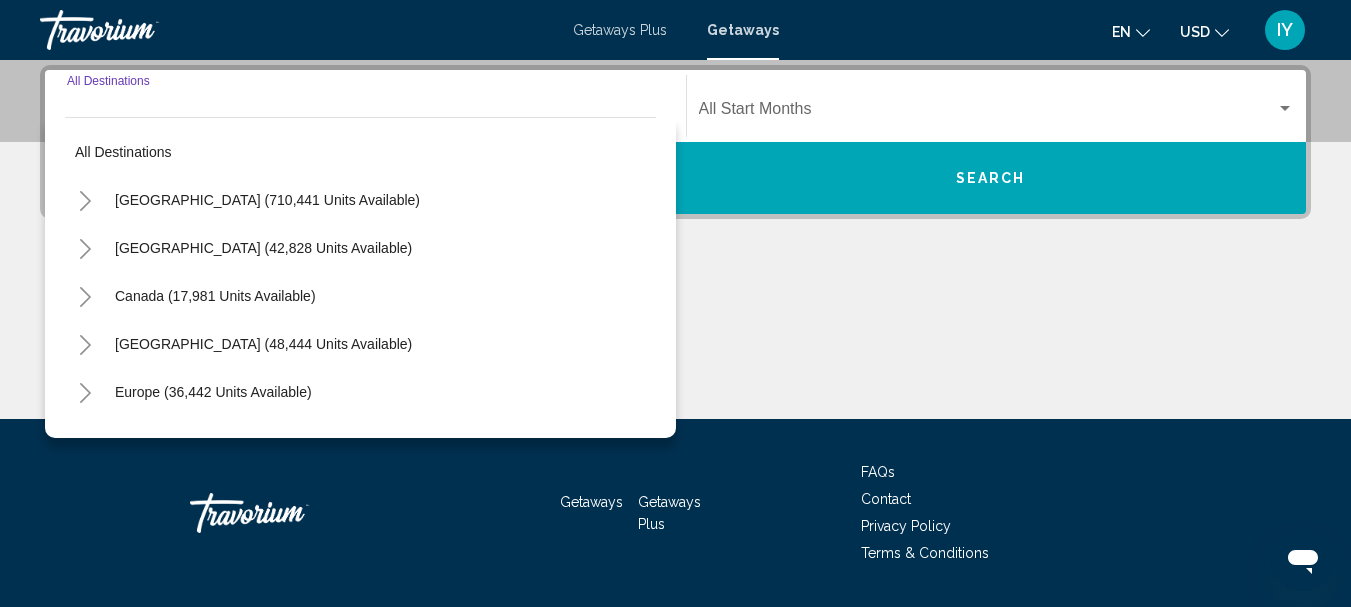 click 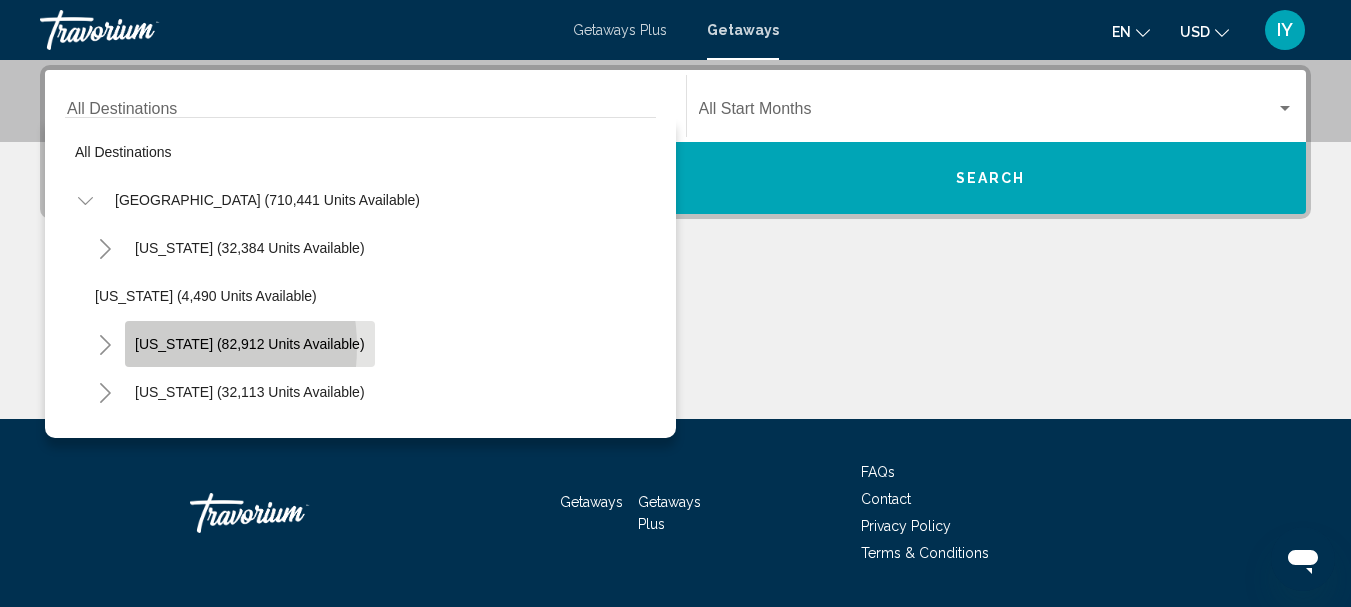 click on "[US_STATE] (82,912 units available)" 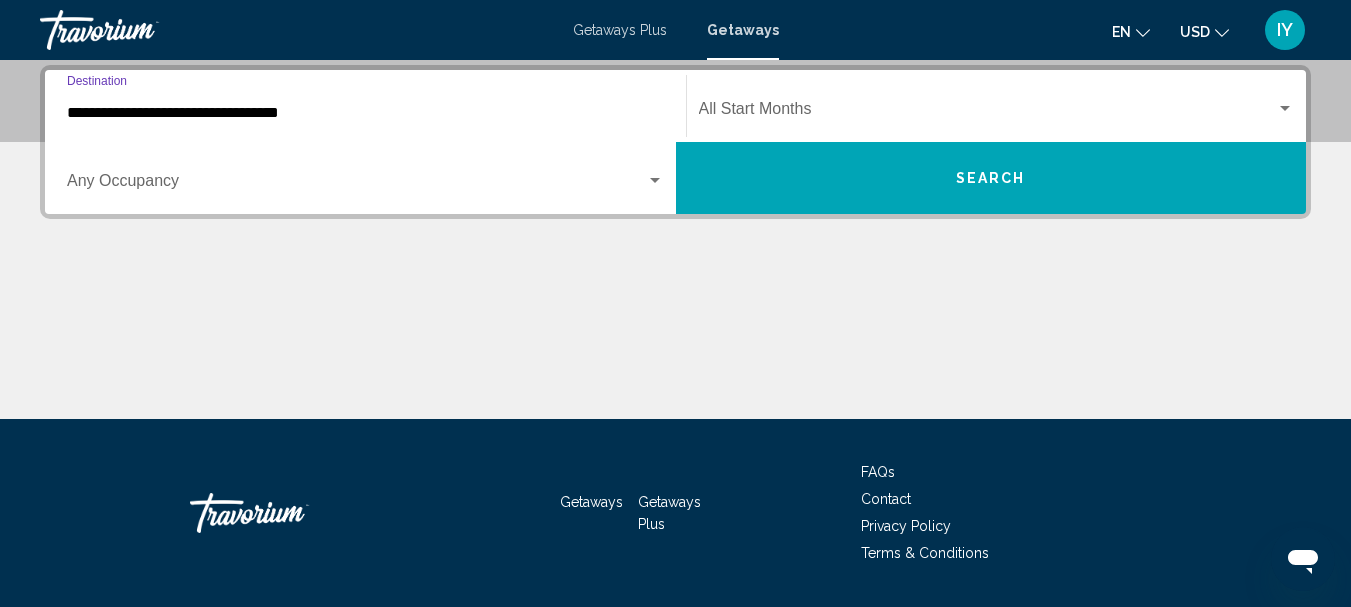click at bounding box center [1285, 108] 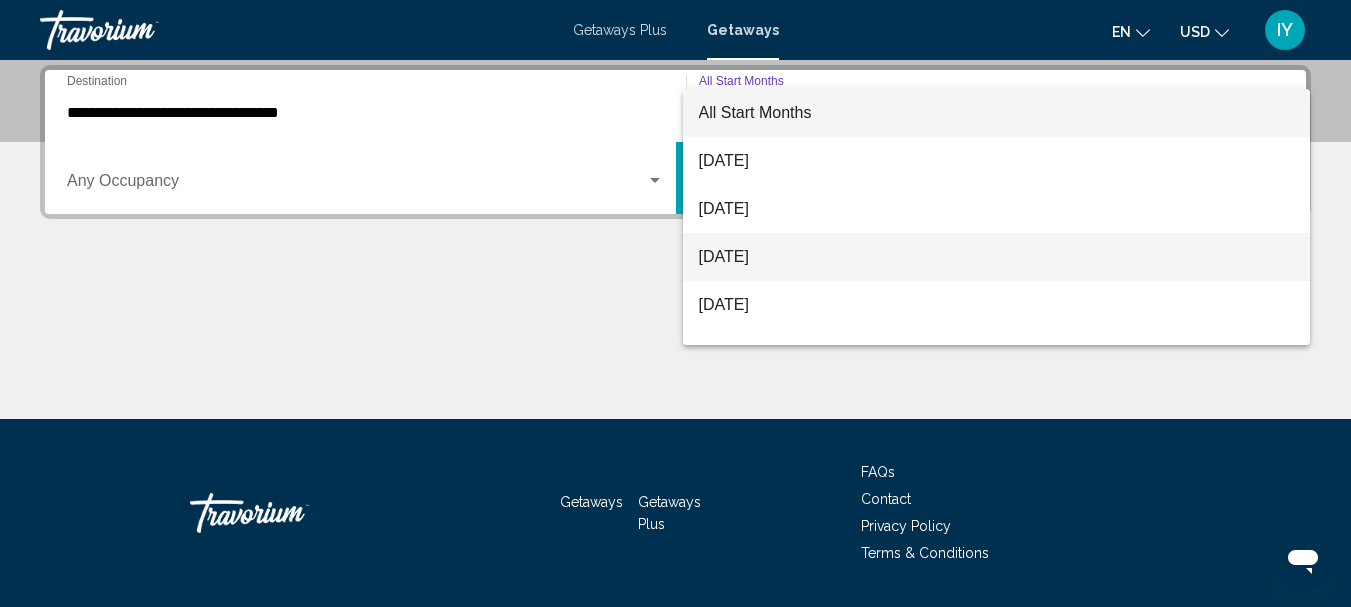 click on "[DATE]" at bounding box center [997, 257] 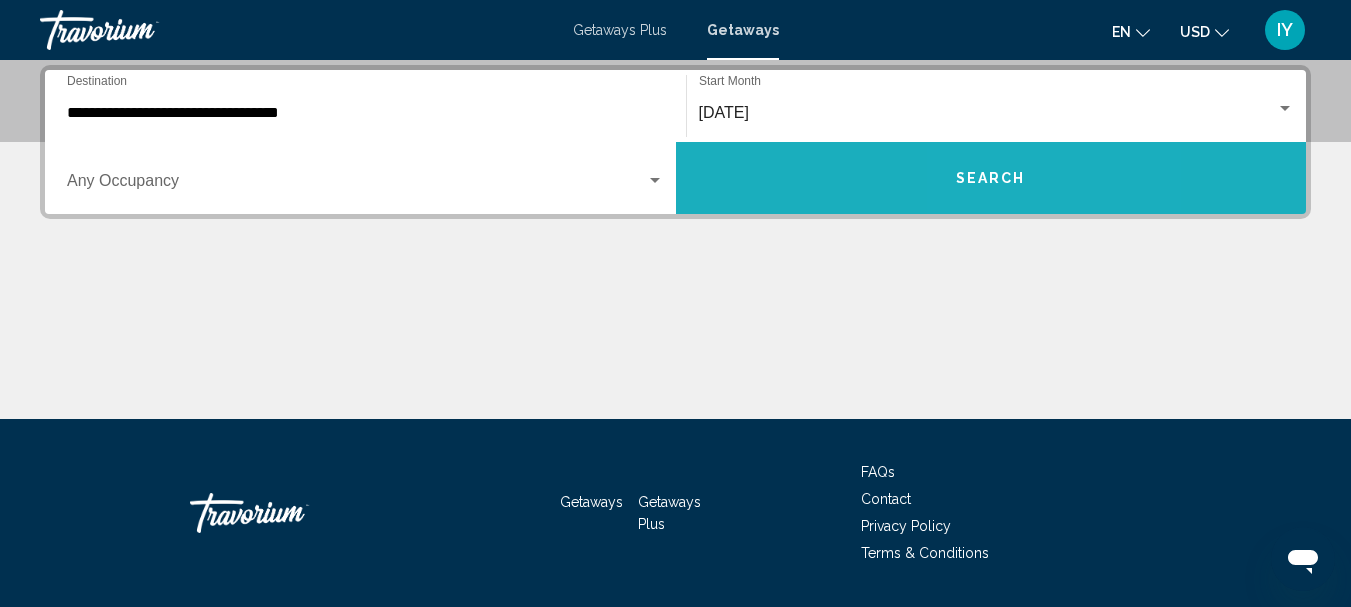 click on "Search" at bounding box center [991, 178] 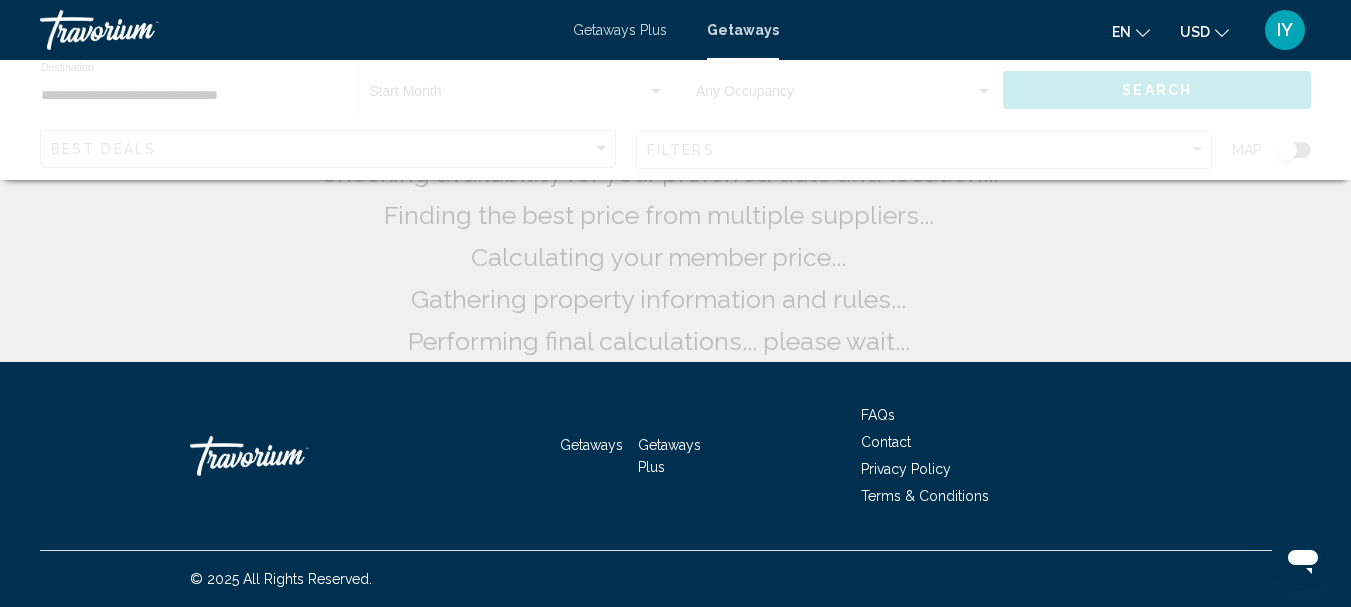scroll, scrollTop: 0, scrollLeft: 0, axis: both 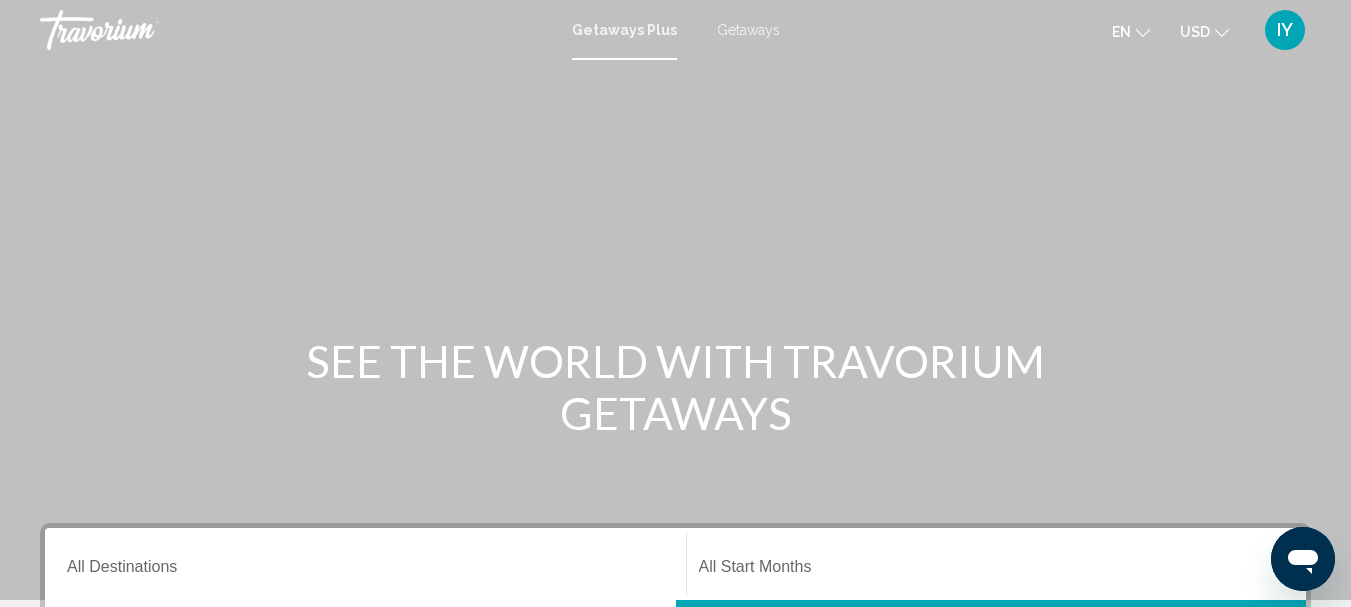 click on "Getaways" at bounding box center (748, 30) 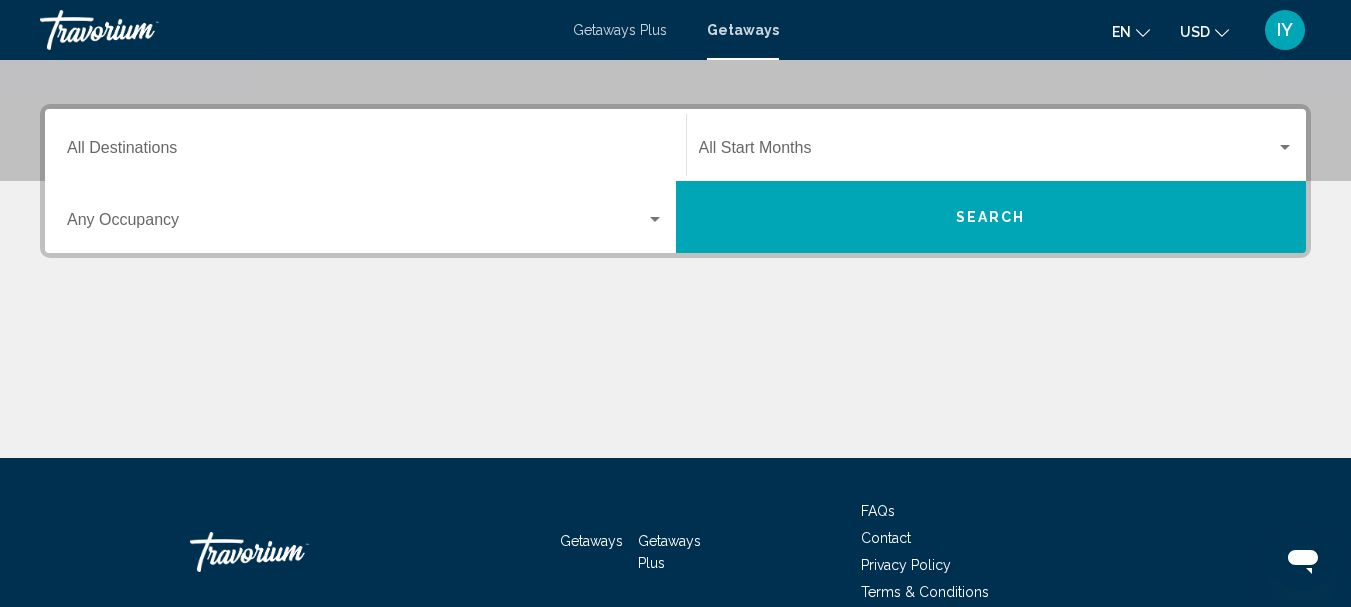 scroll, scrollTop: 425, scrollLeft: 0, axis: vertical 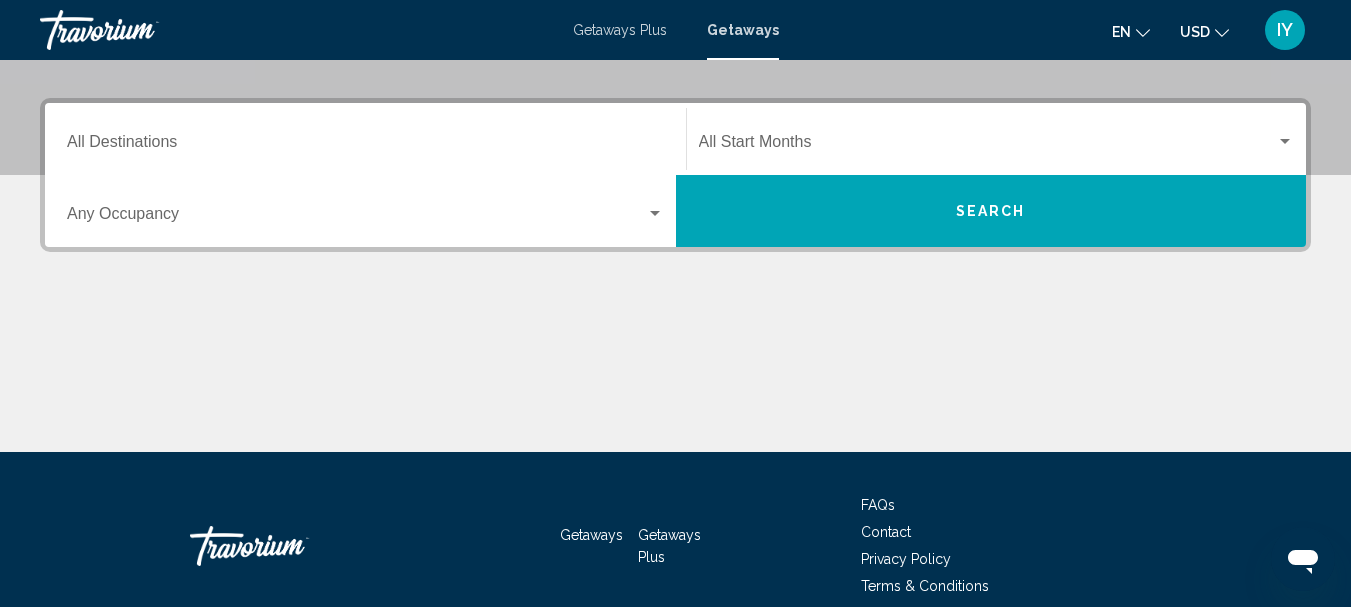 click on "Destination All Destinations" at bounding box center [365, 146] 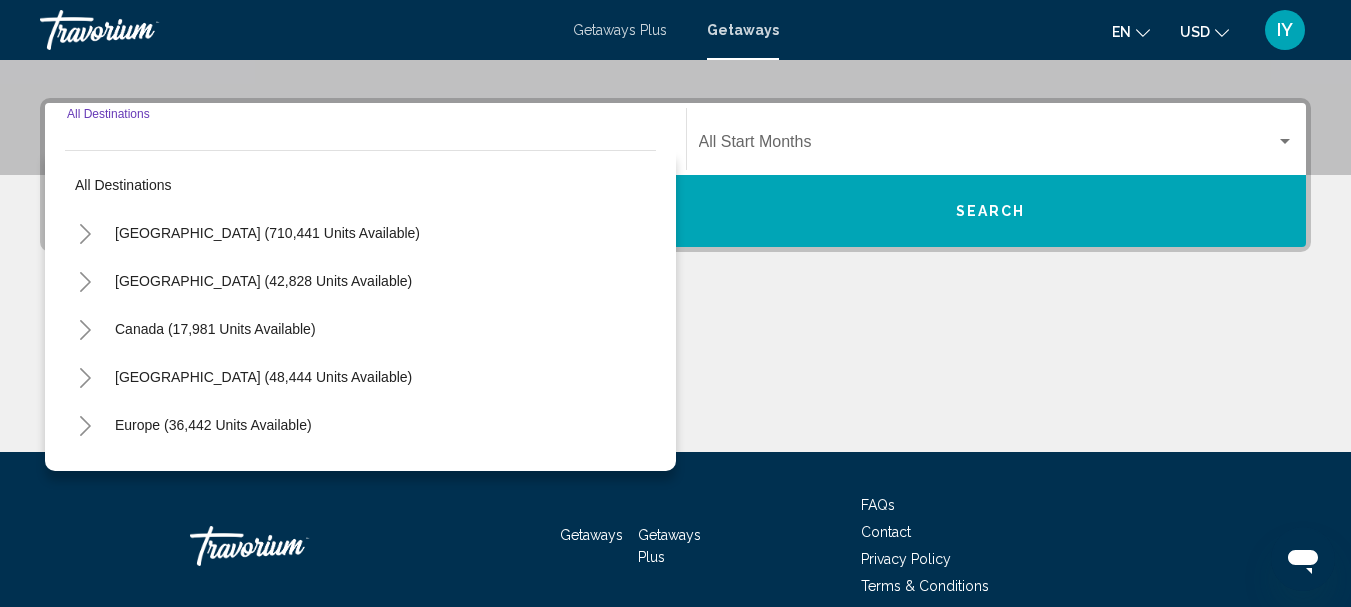 scroll, scrollTop: 458, scrollLeft: 0, axis: vertical 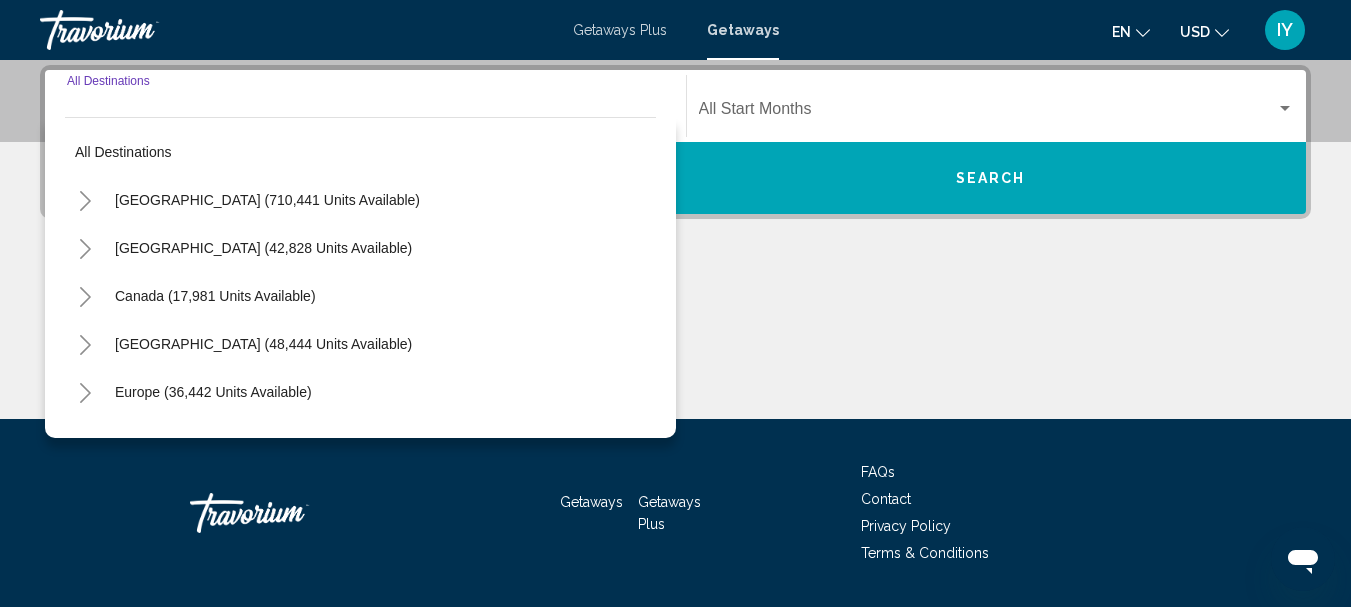 click 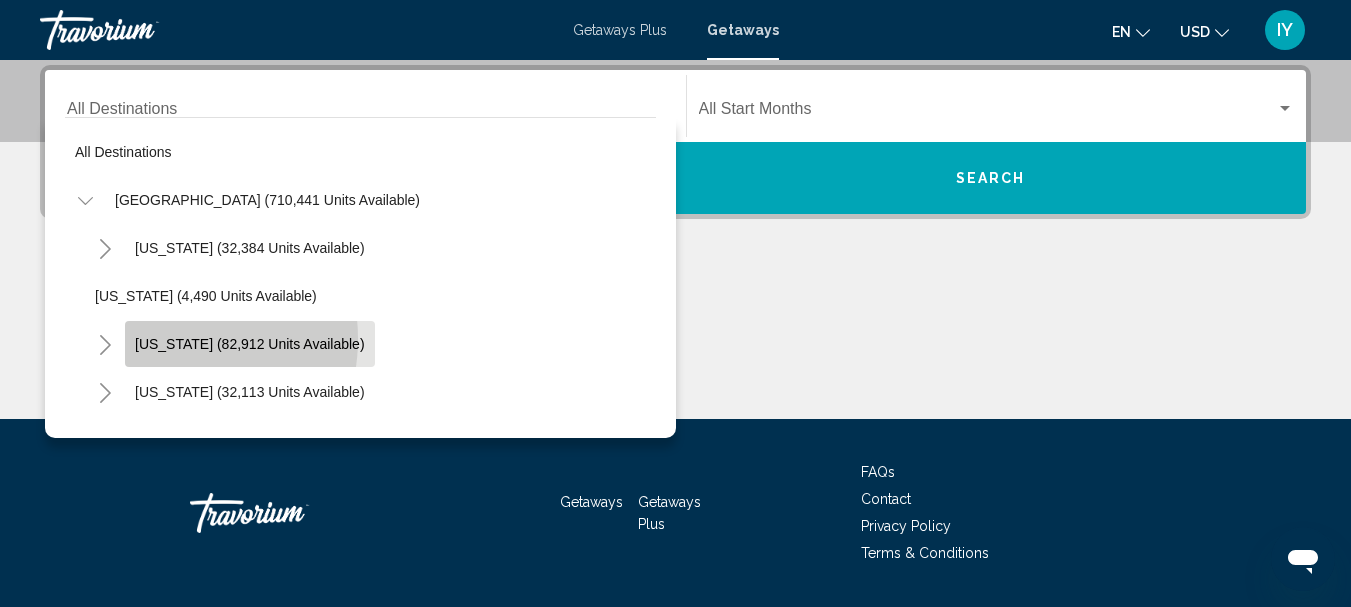 click on "[US_STATE] (82,912 units available)" 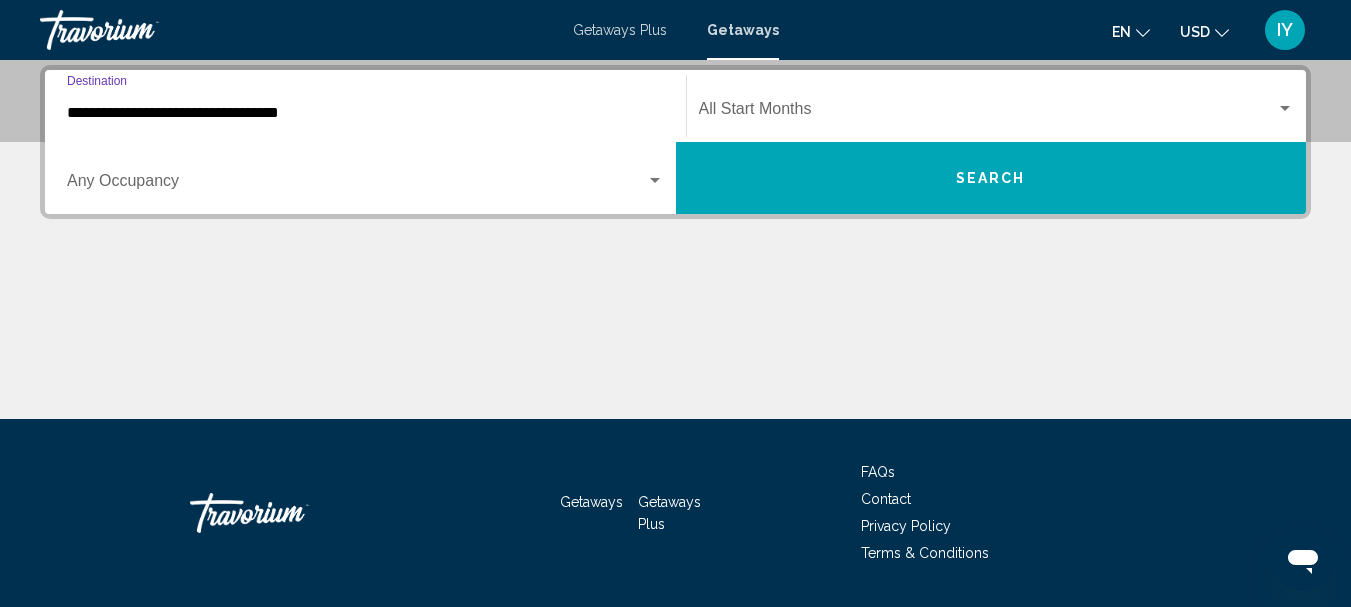click at bounding box center (1285, 109) 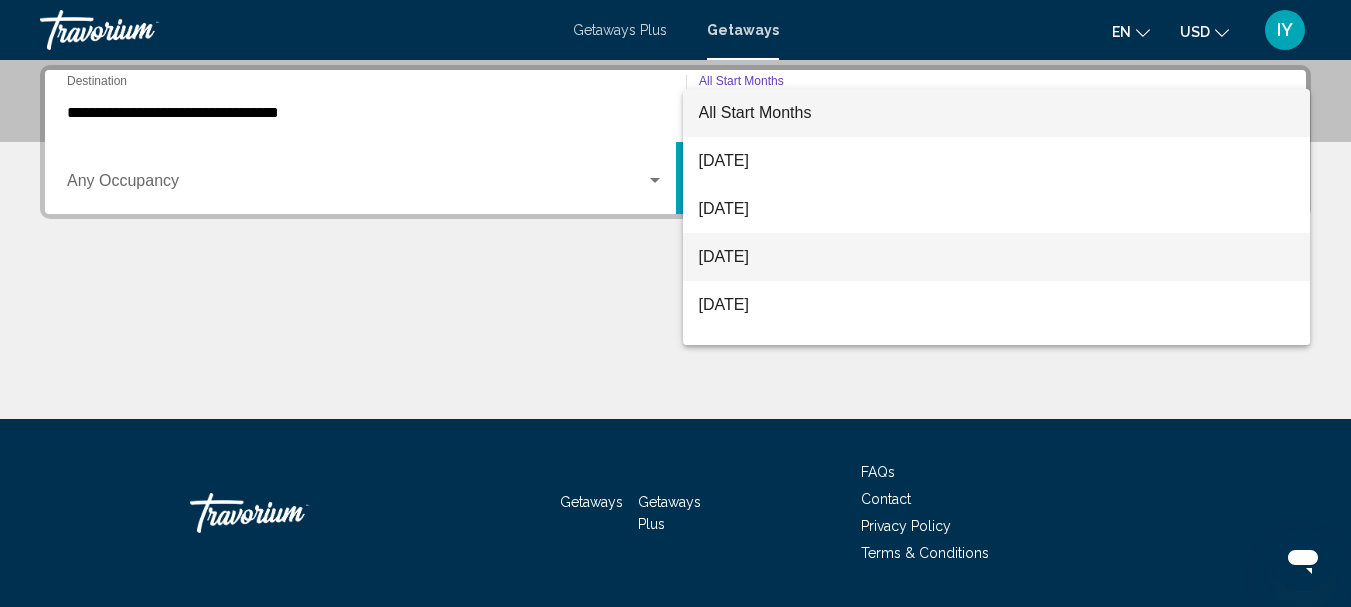 click on "[DATE]" at bounding box center [997, 257] 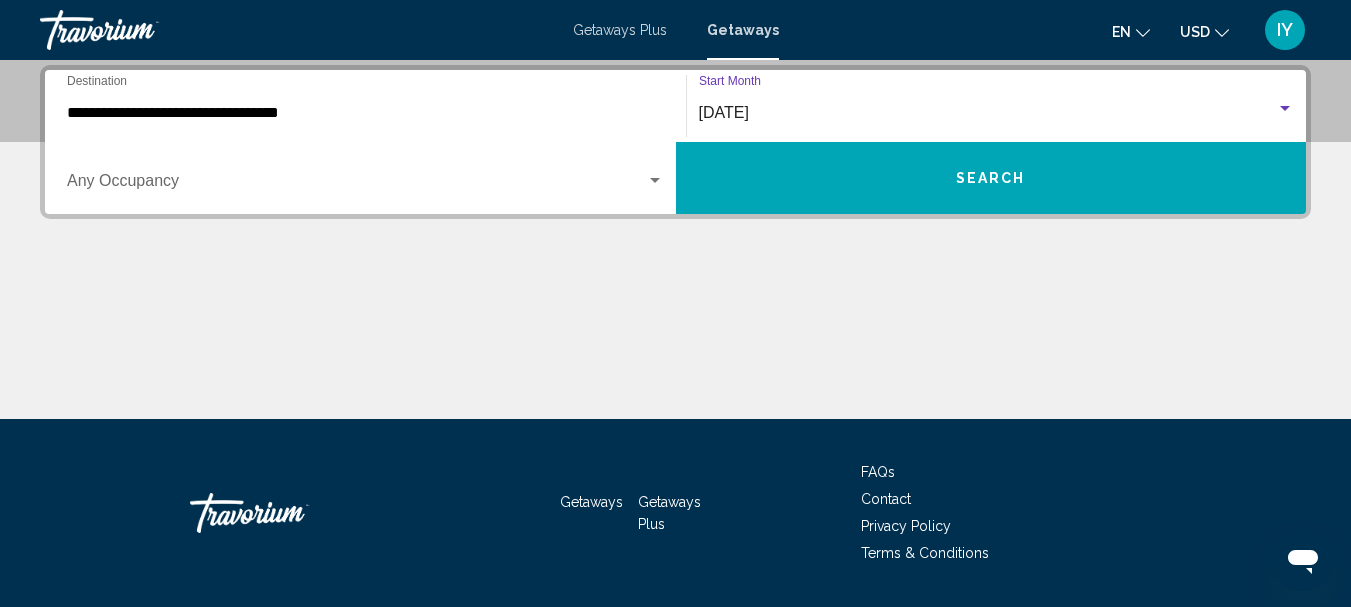click on "Search" at bounding box center (991, 178) 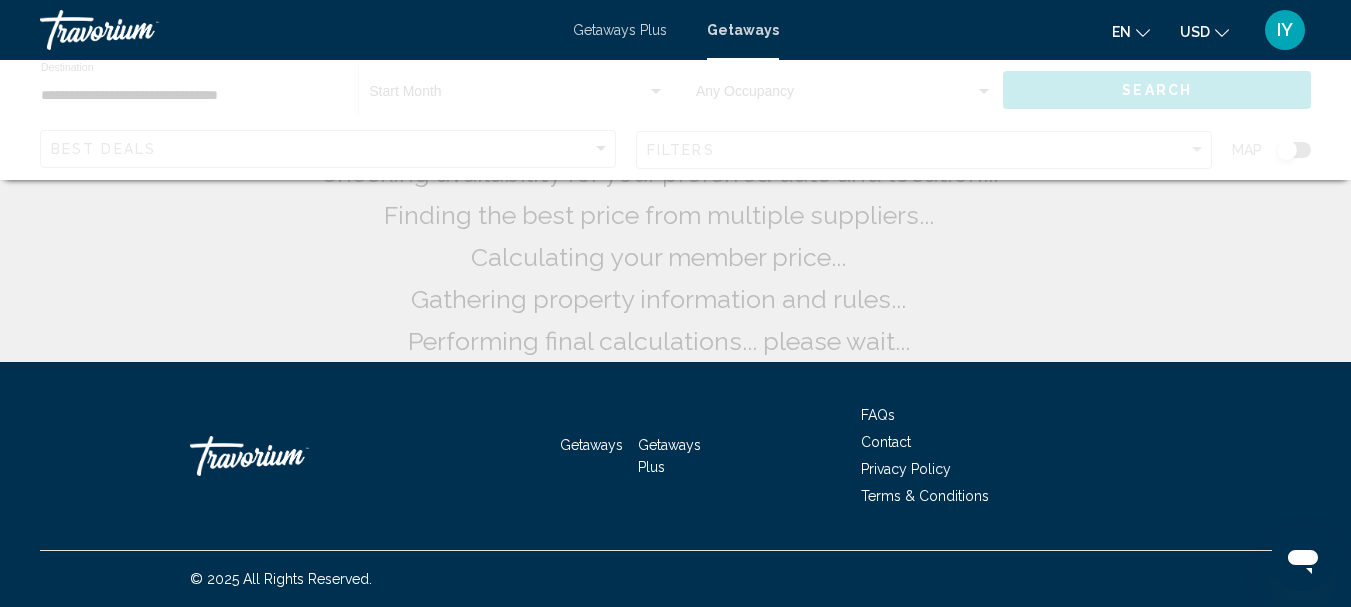 scroll, scrollTop: 0, scrollLeft: 0, axis: both 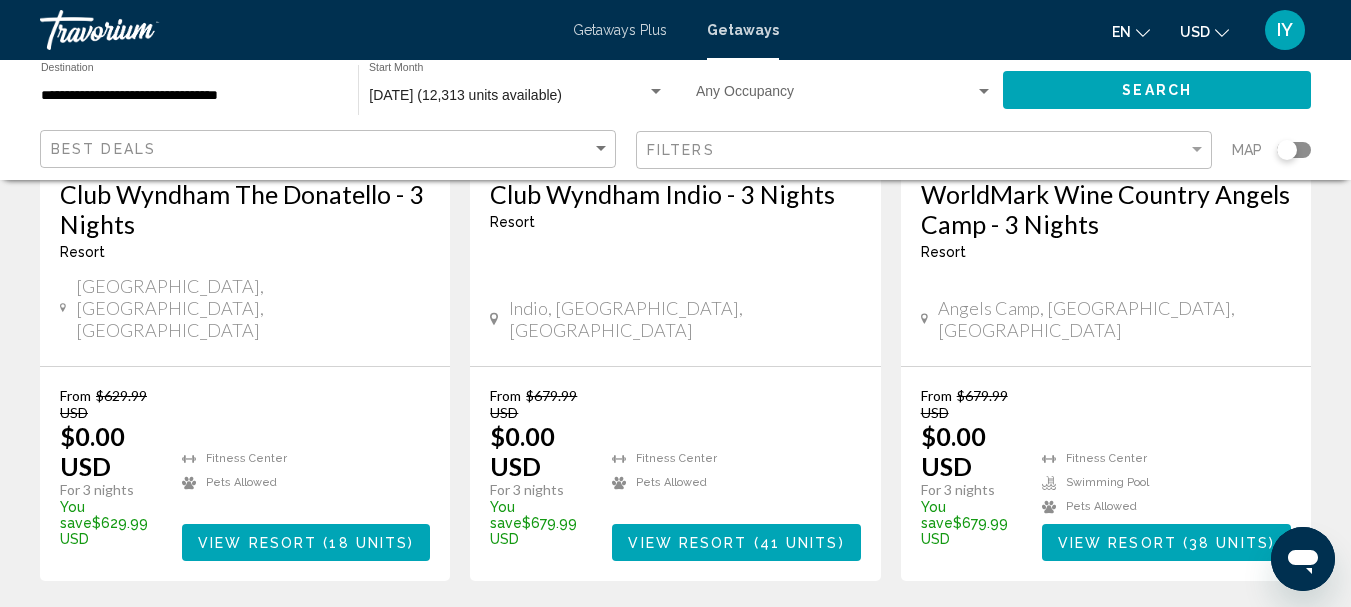 click on "page  2" at bounding box center [535, 641] 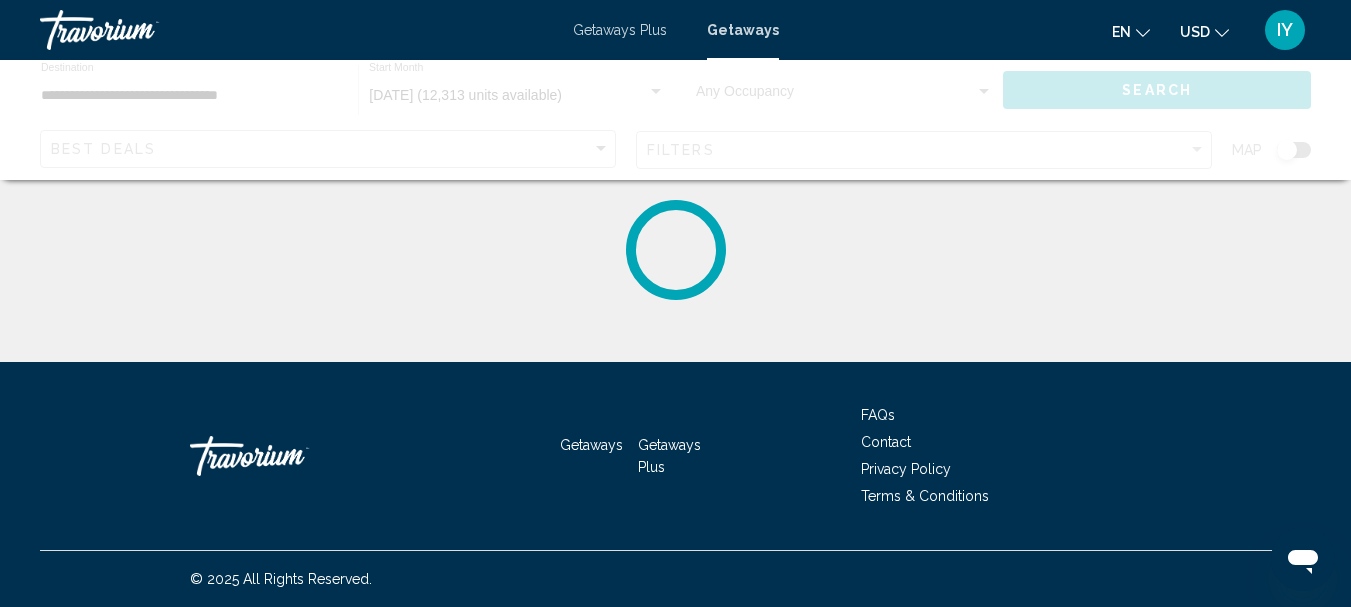 scroll, scrollTop: 0, scrollLeft: 0, axis: both 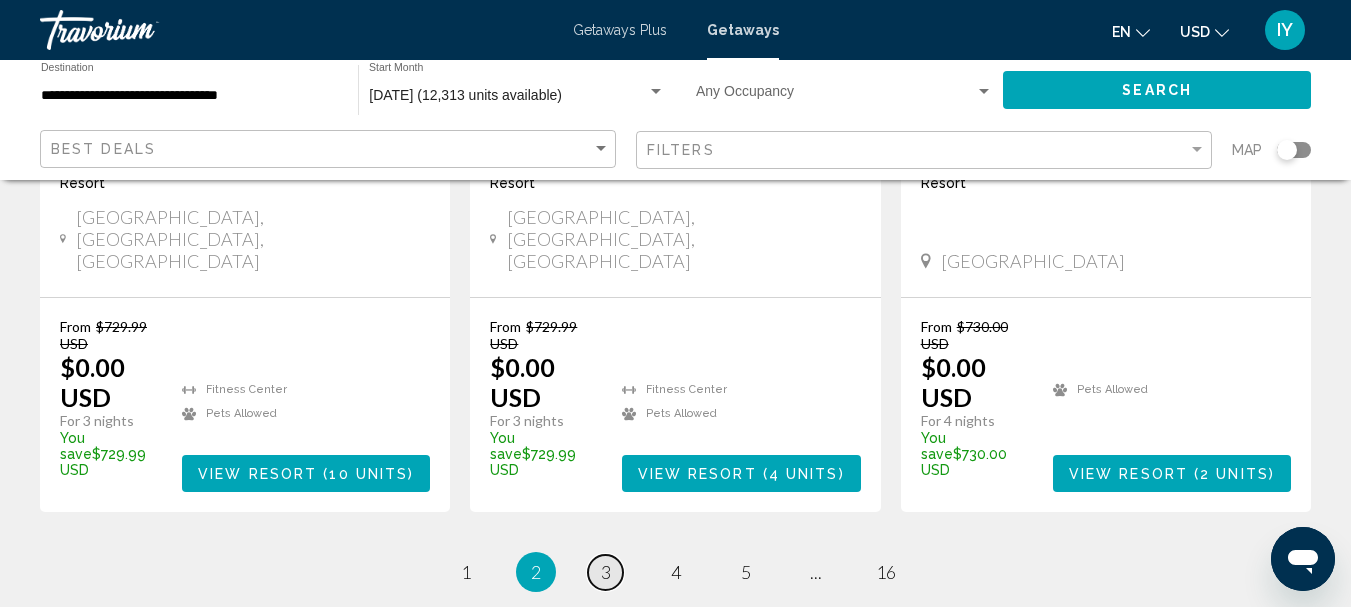 click on "3" at bounding box center [606, 572] 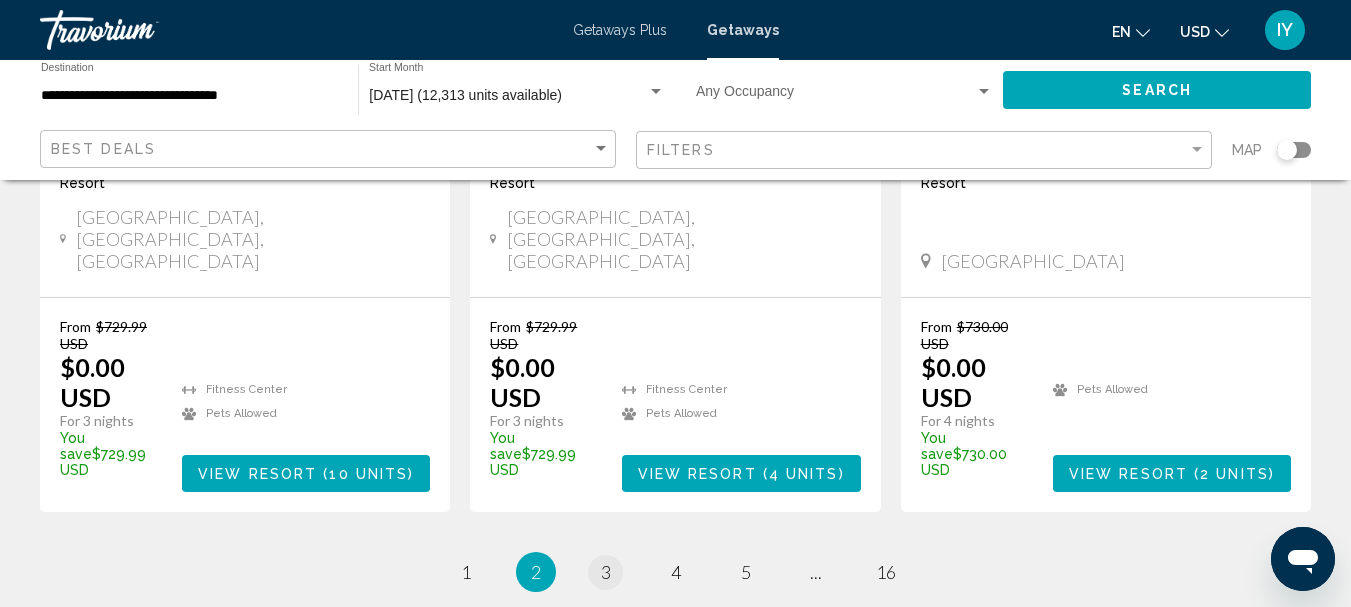 scroll, scrollTop: 0, scrollLeft: 0, axis: both 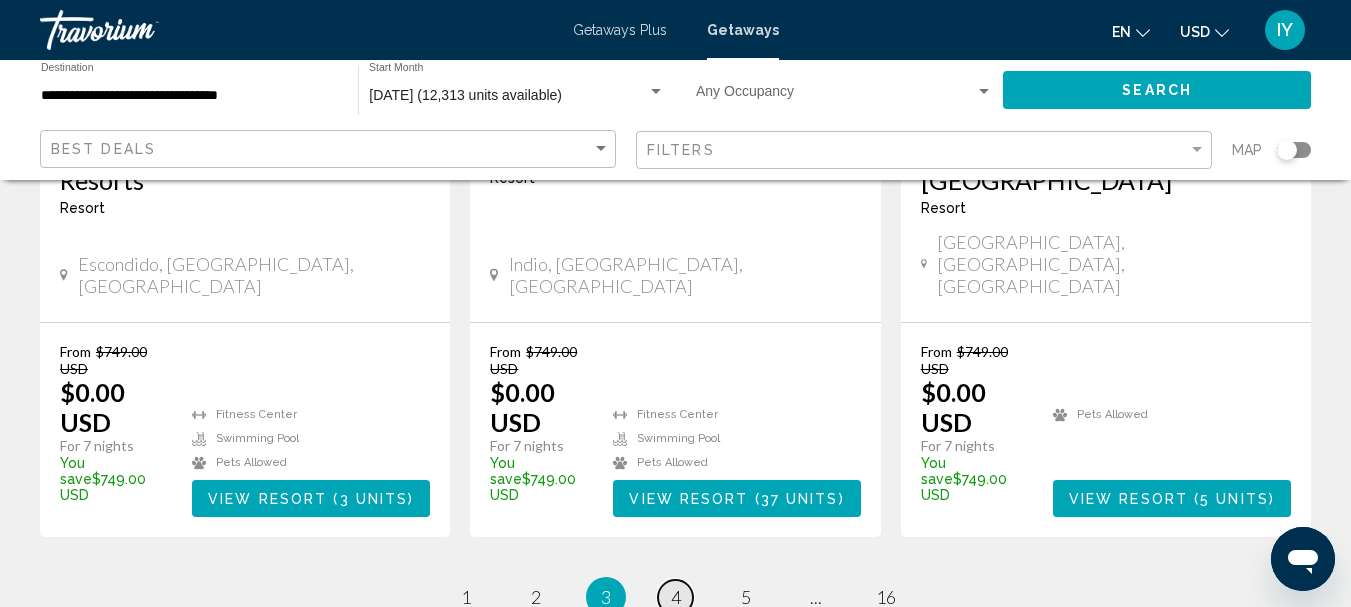click on "4" at bounding box center (676, 597) 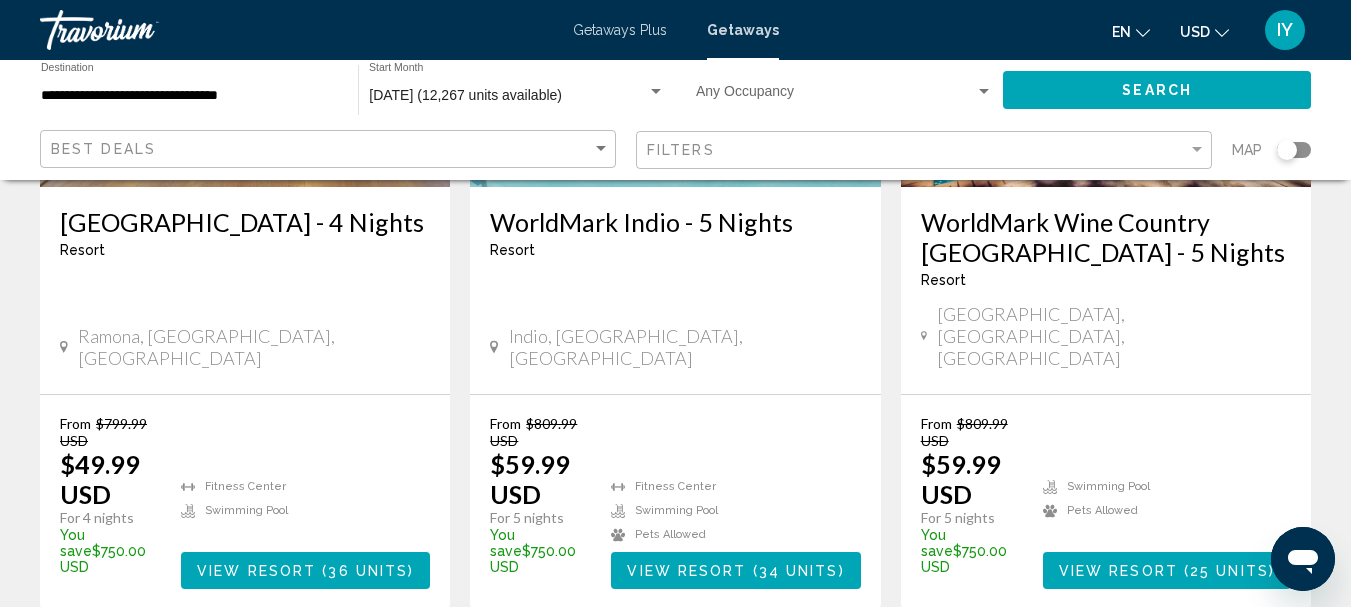 scroll, scrollTop: 2815, scrollLeft: 0, axis: vertical 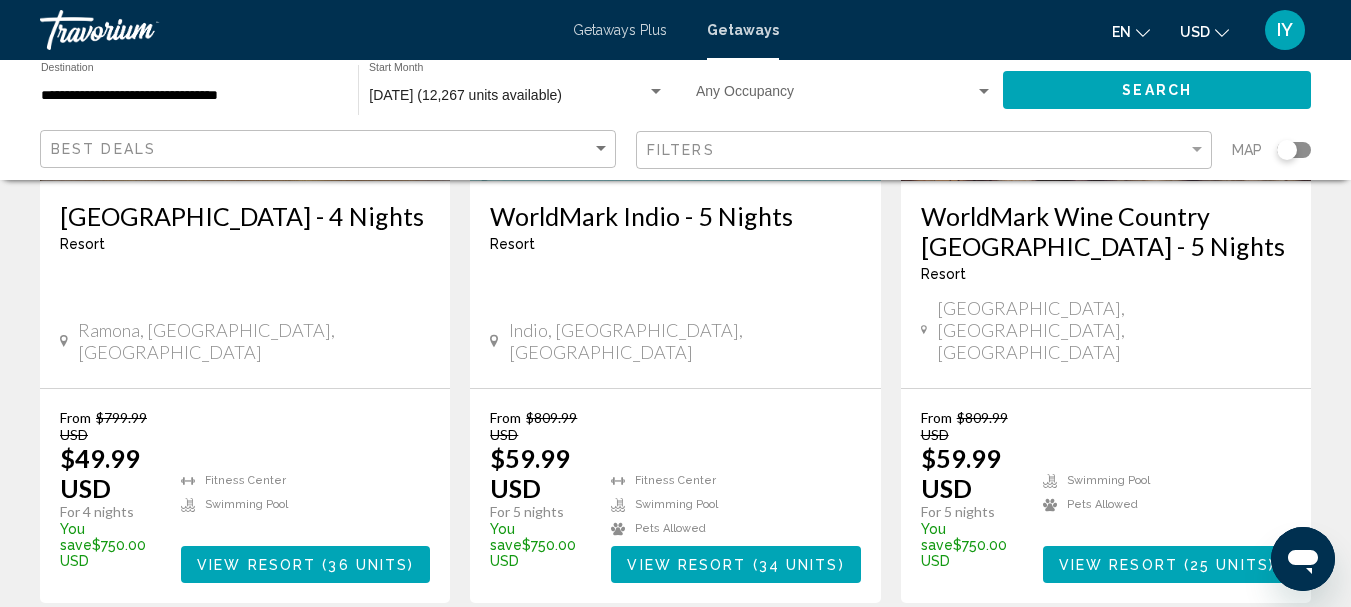 click on "5" at bounding box center [746, 663] 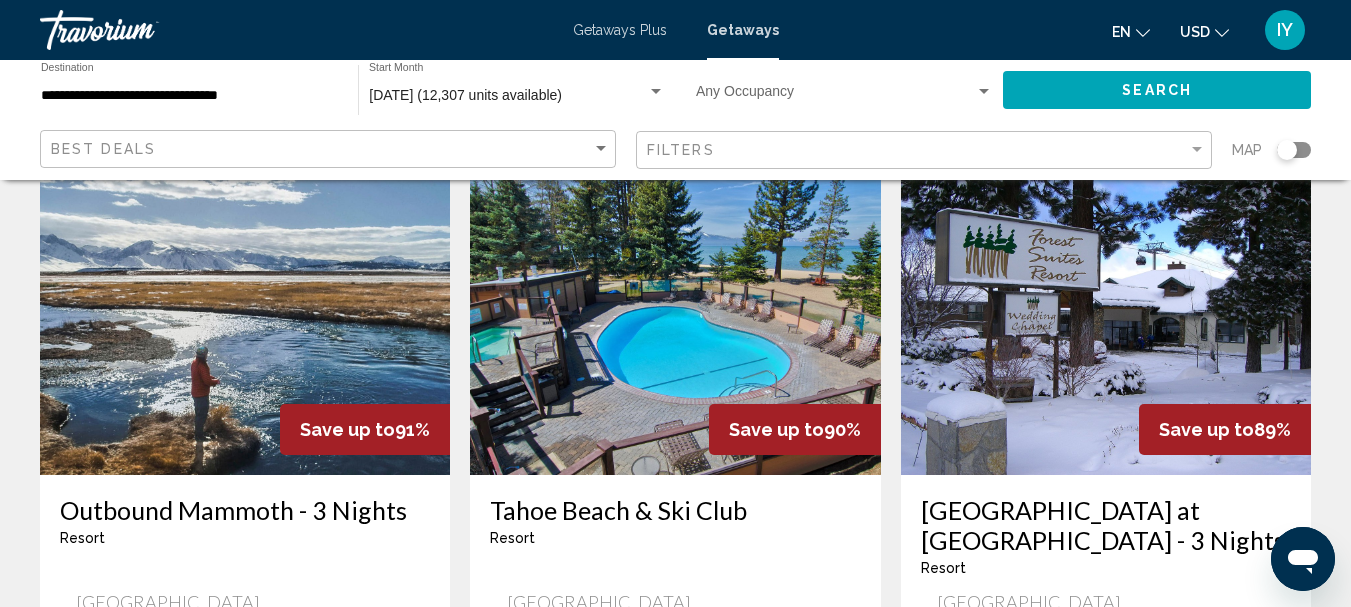 scroll, scrollTop: 1661, scrollLeft: 0, axis: vertical 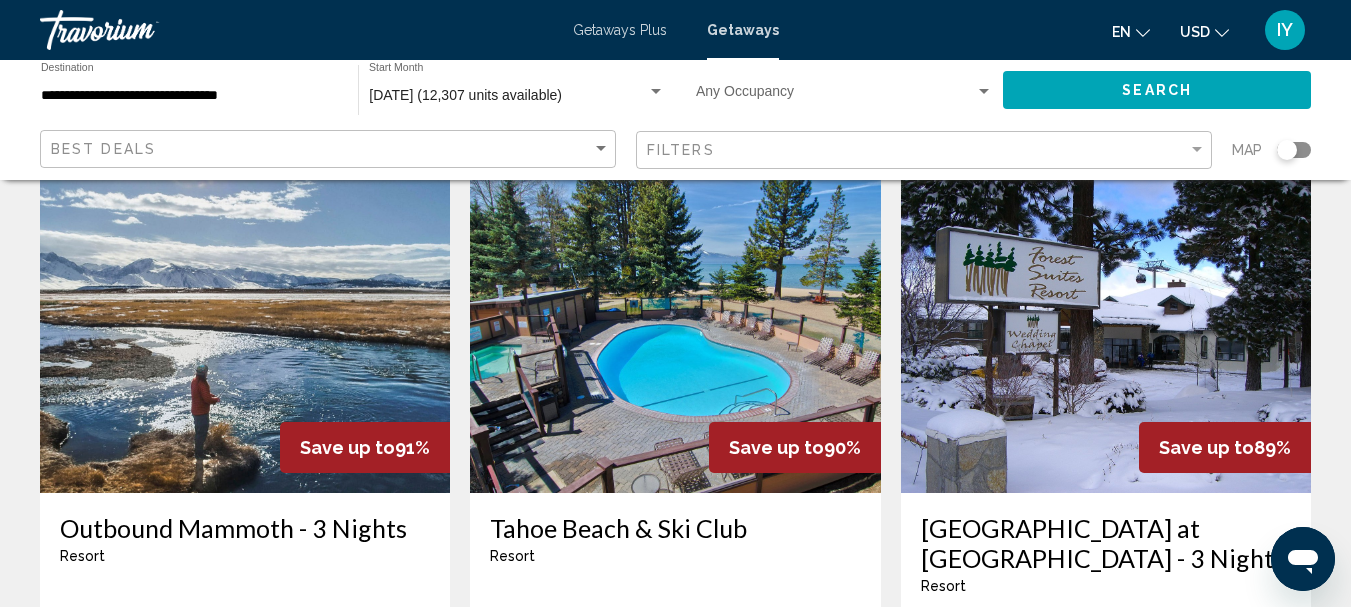 click on "Tahoe Beach & Ski Club" at bounding box center [675, 528] 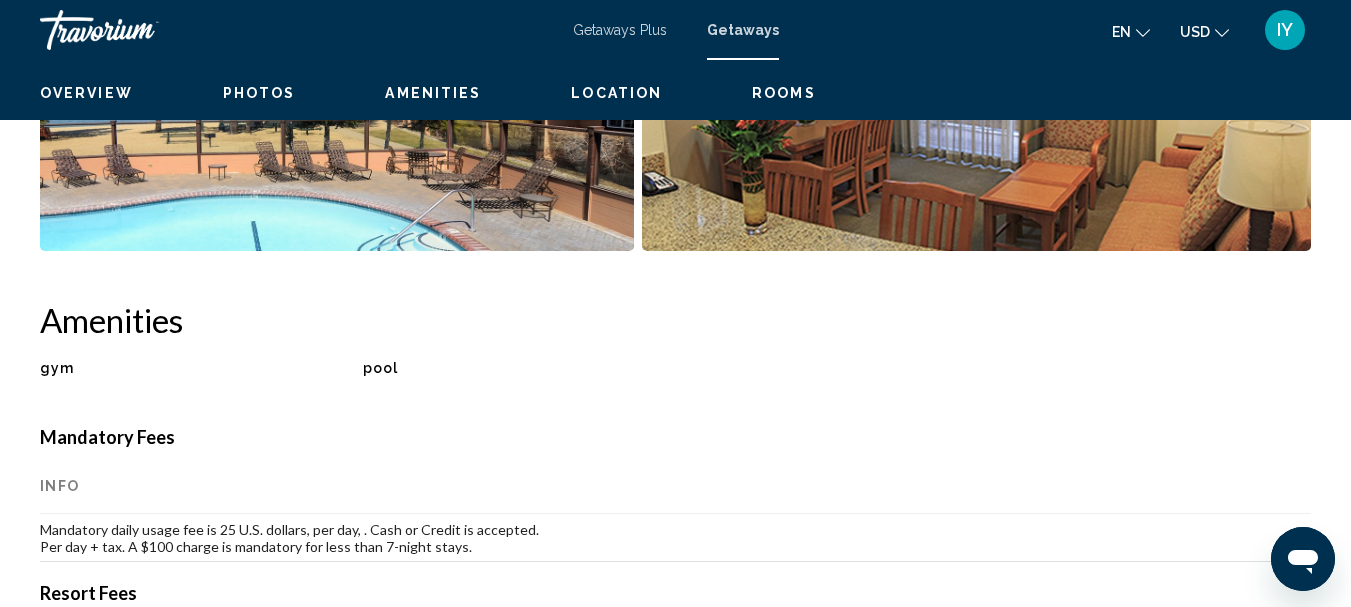 scroll, scrollTop: 232, scrollLeft: 0, axis: vertical 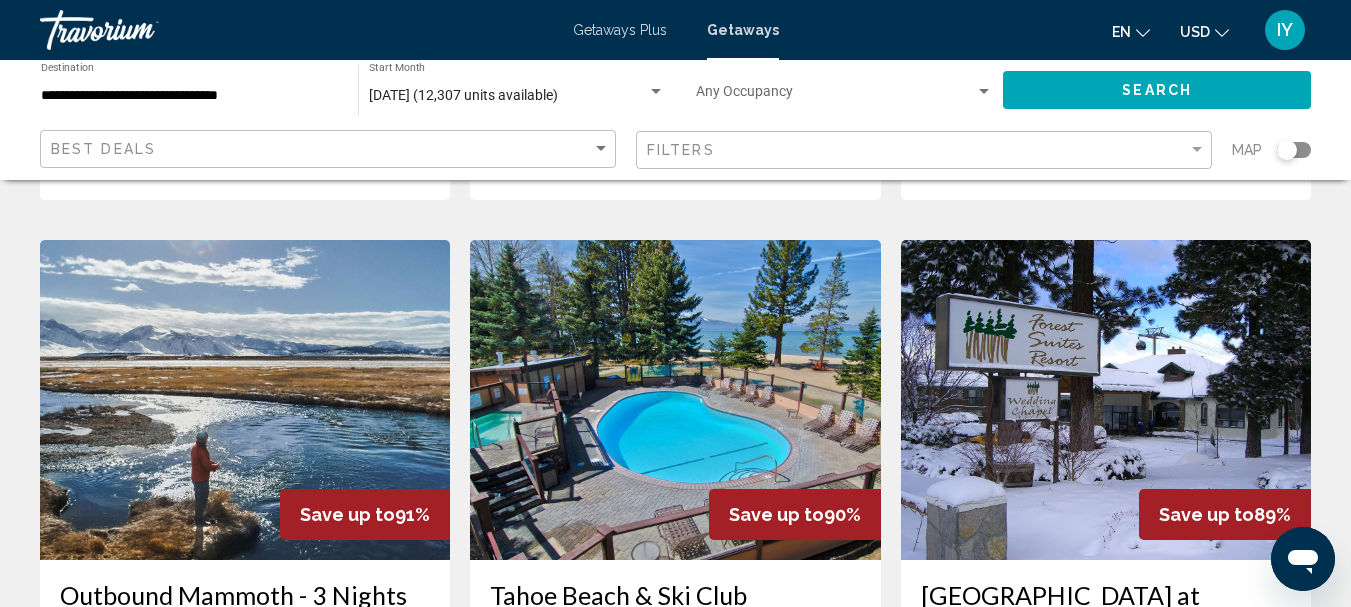 click on "Forest Suites Resort at Heavenly Village - 3 Nights" at bounding box center (1106, 610) 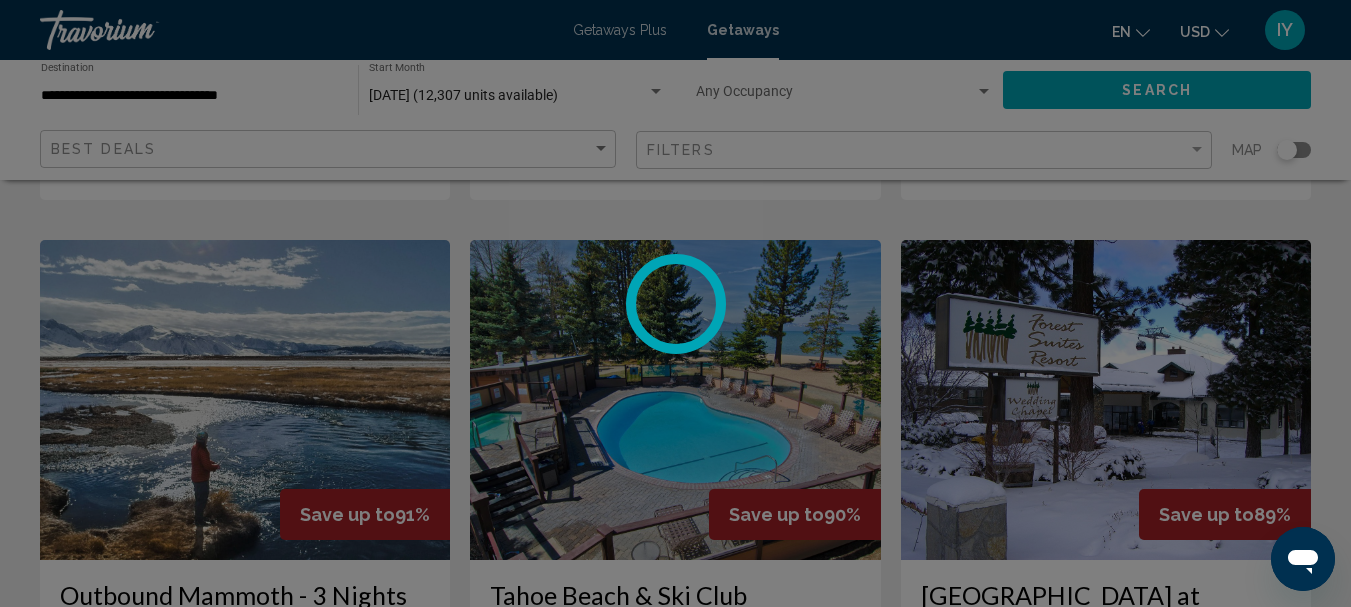 scroll, scrollTop: 232, scrollLeft: 0, axis: vertical 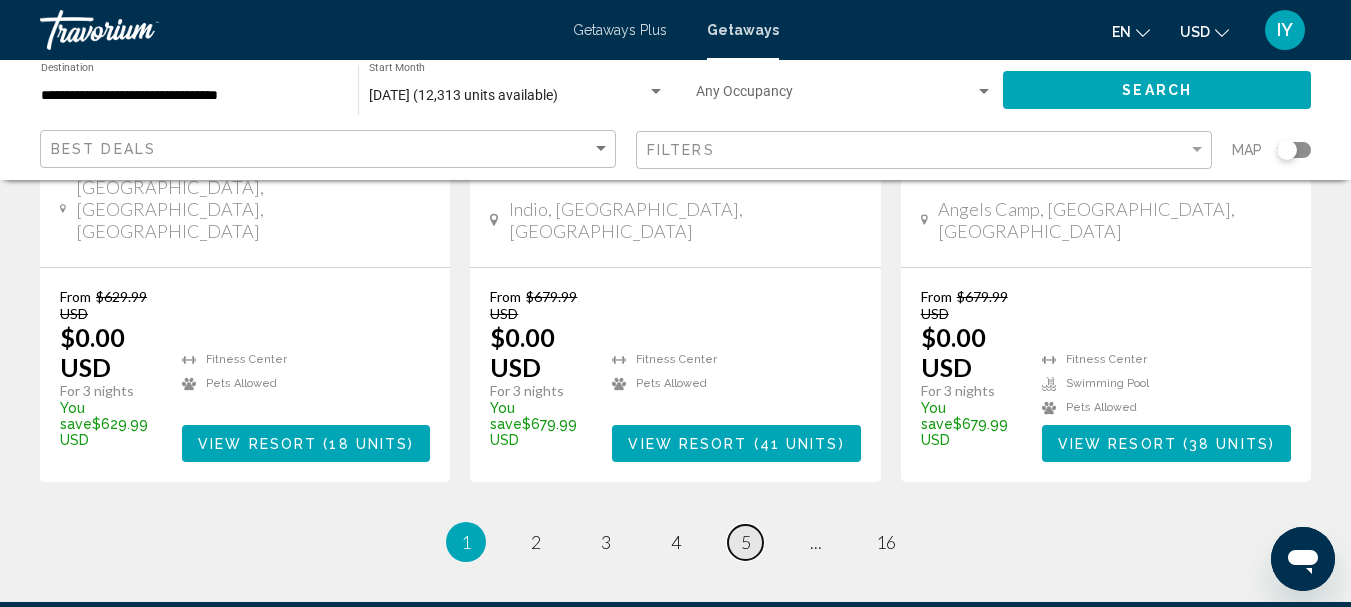 click on "5" at bounding box center (746, 542) 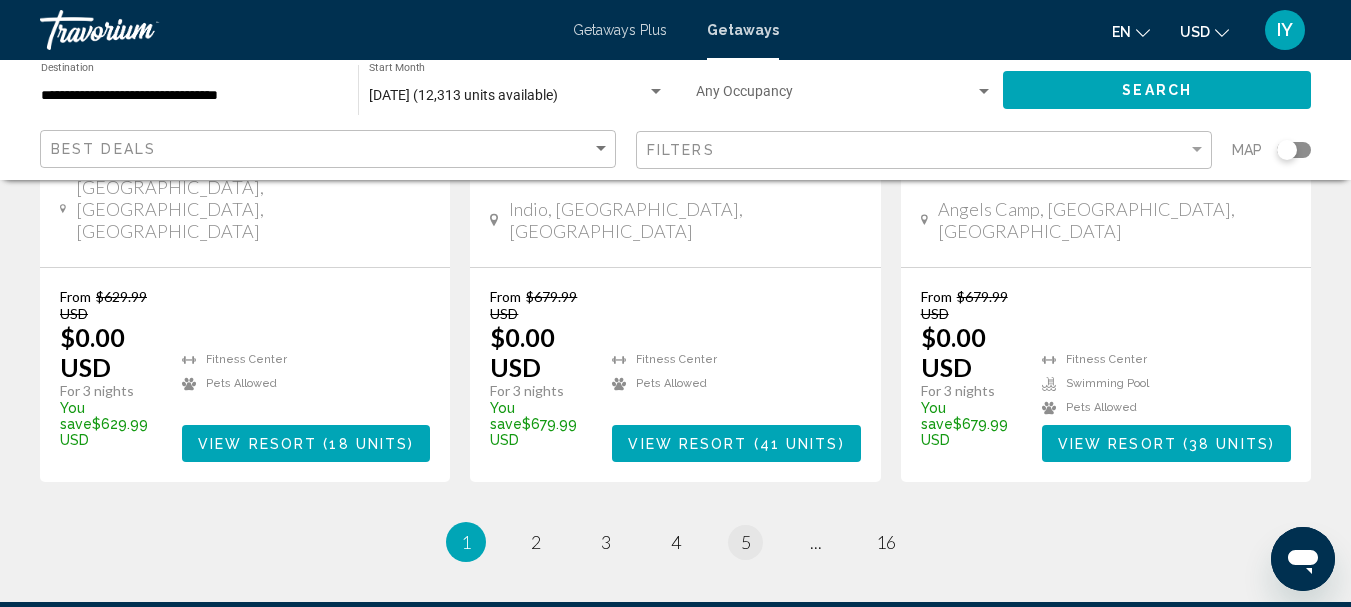 scroll, scrollTop: 0, scrollLeft: 0, axis: both 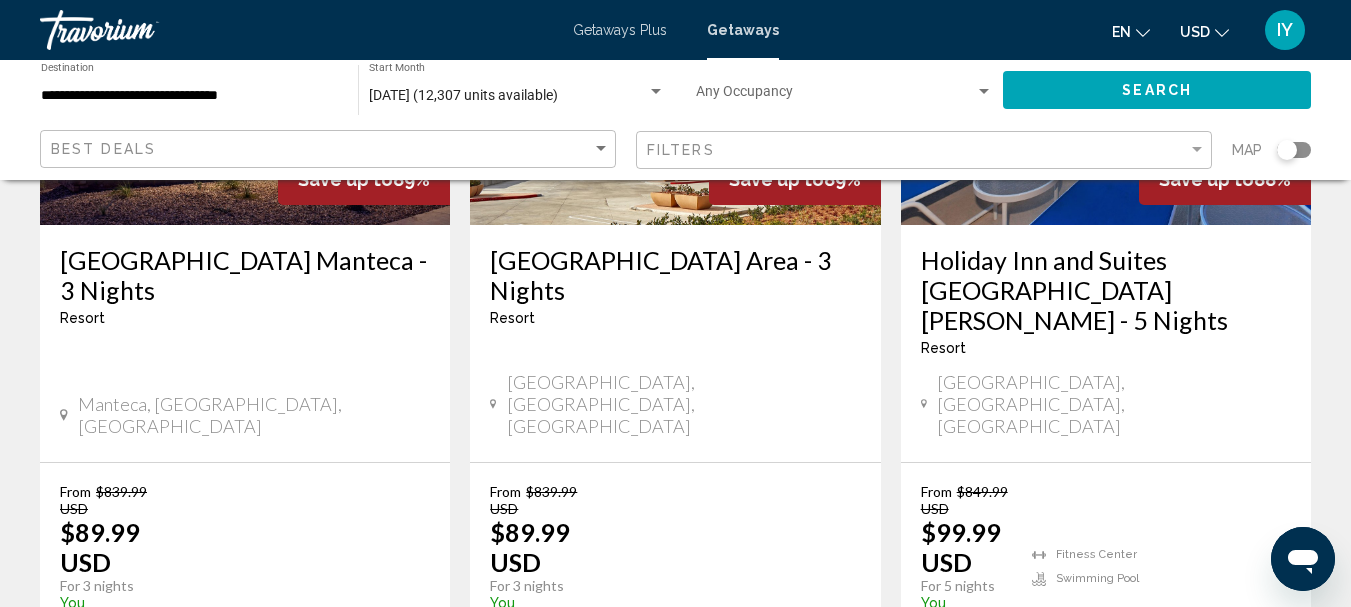 click on "page  6" at bounding box center [745, 737] 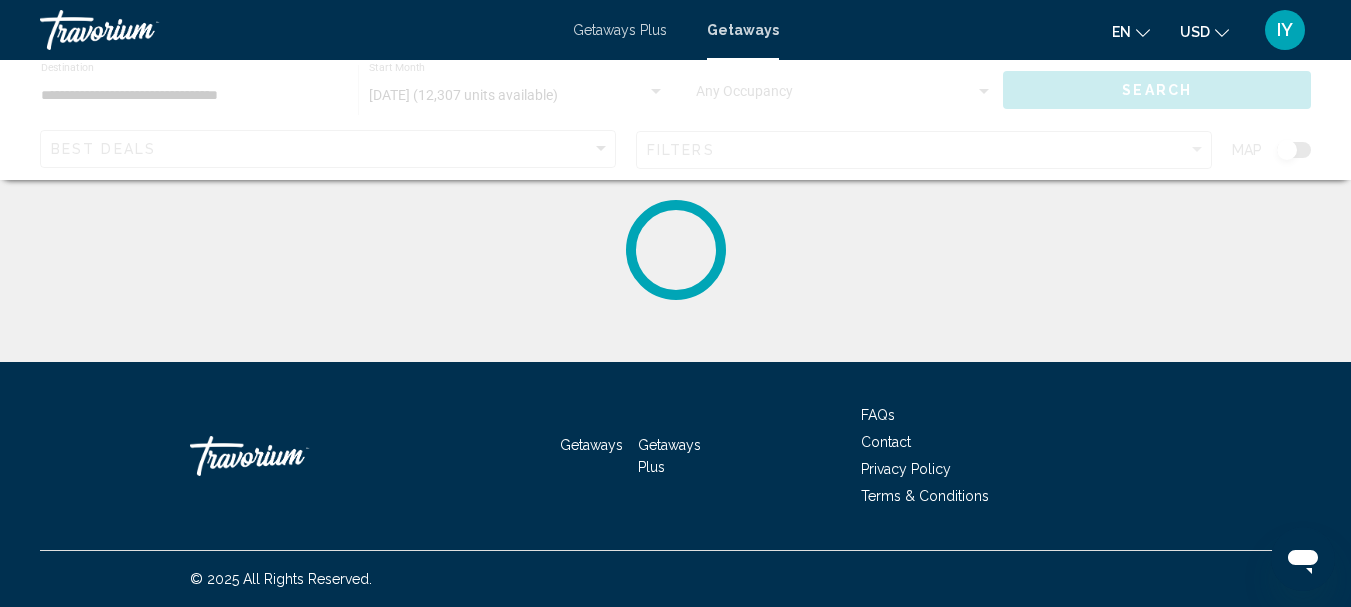 scroll, scrollTop: 0, scrollLeft: 0, axis: both 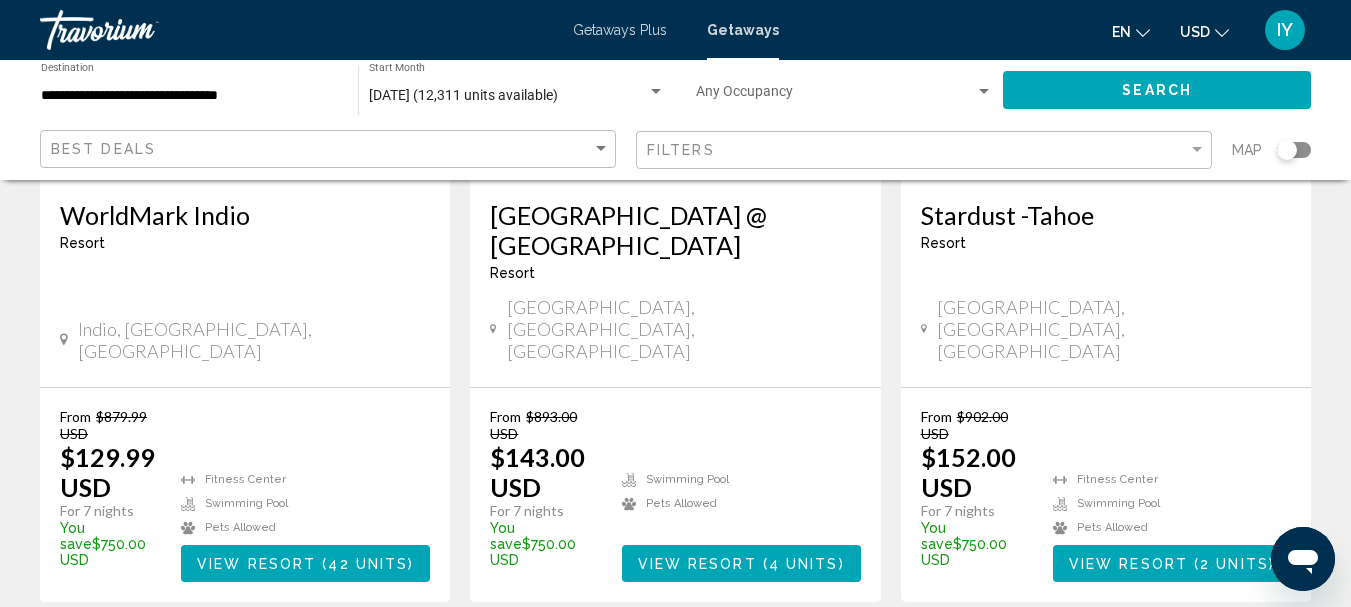 click on "7" at bounding box center (746, 662) 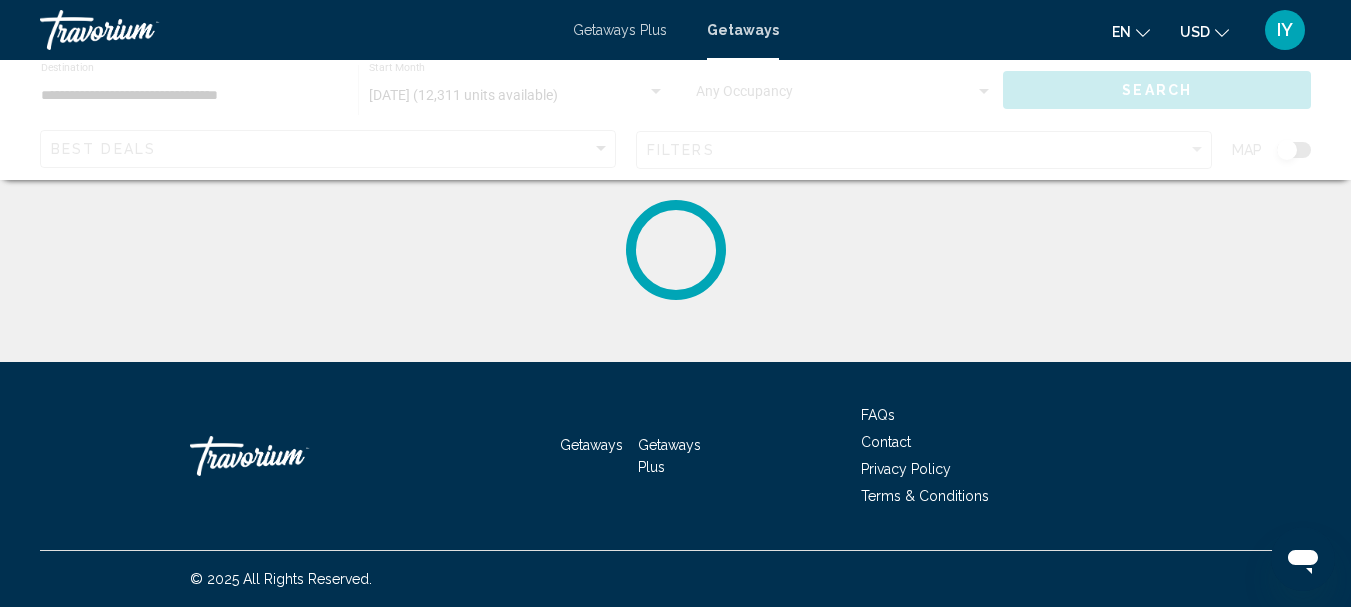 scroll, scrollTop: 0, scrollLeft: 0, axis: both 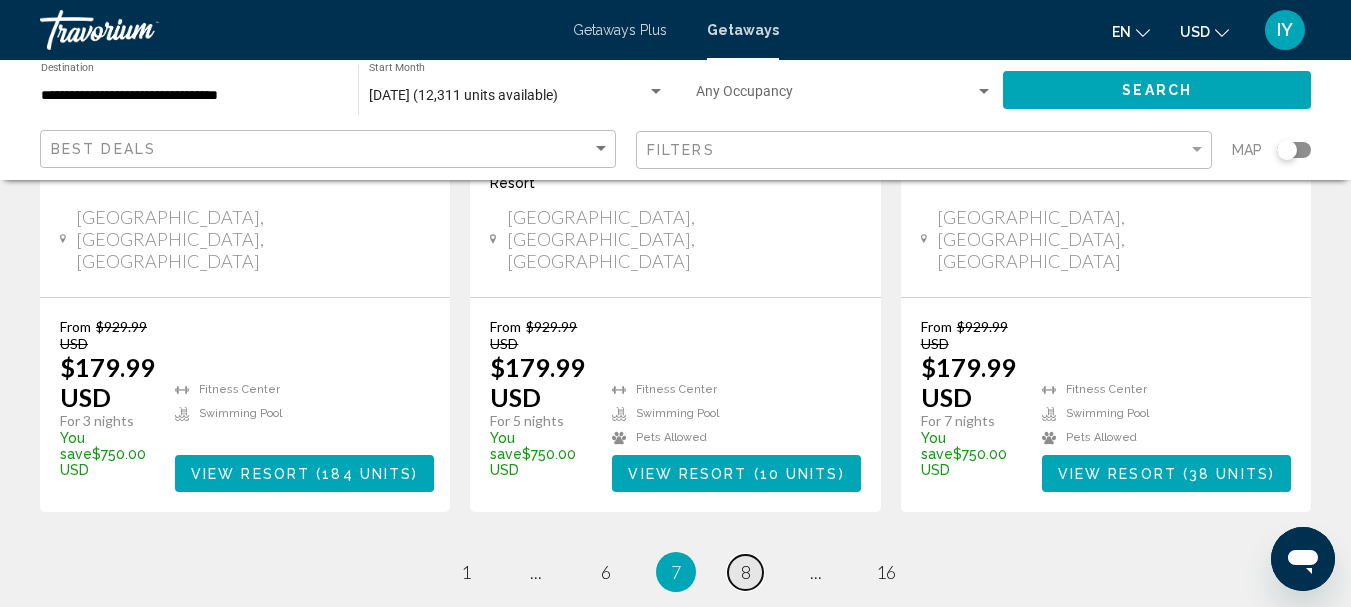 click on "8" at bounding box center [746, 572] 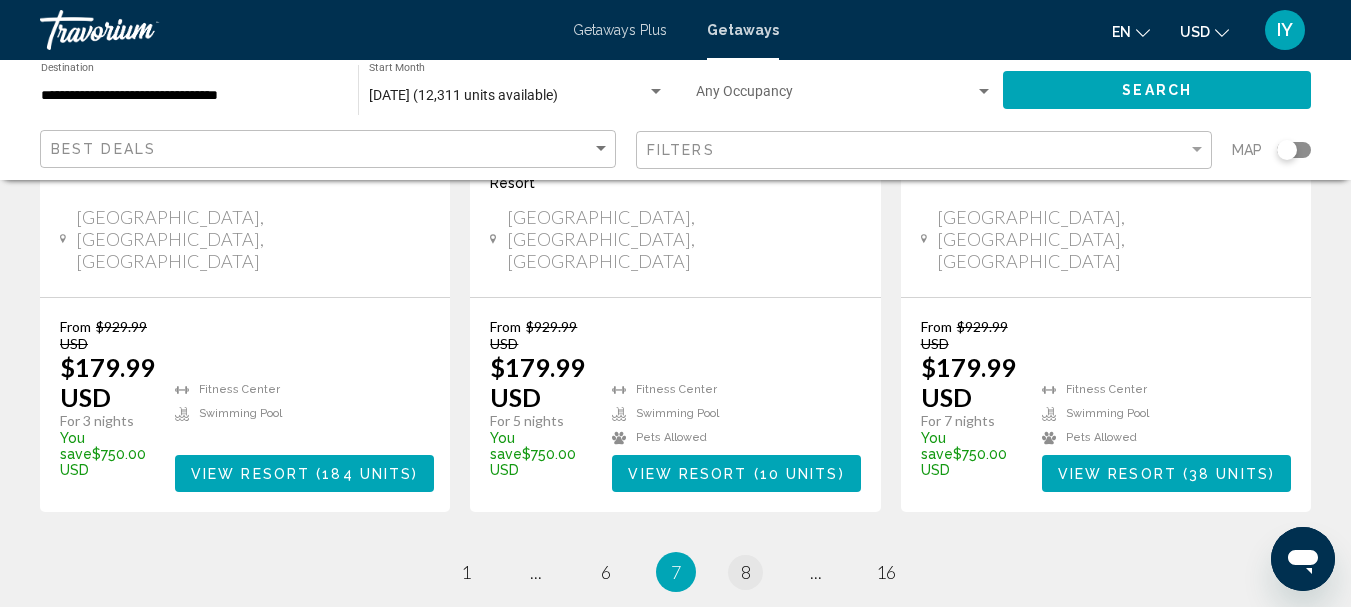 scroll, scrollTop: 0, scrollLeft: 0, axis: both 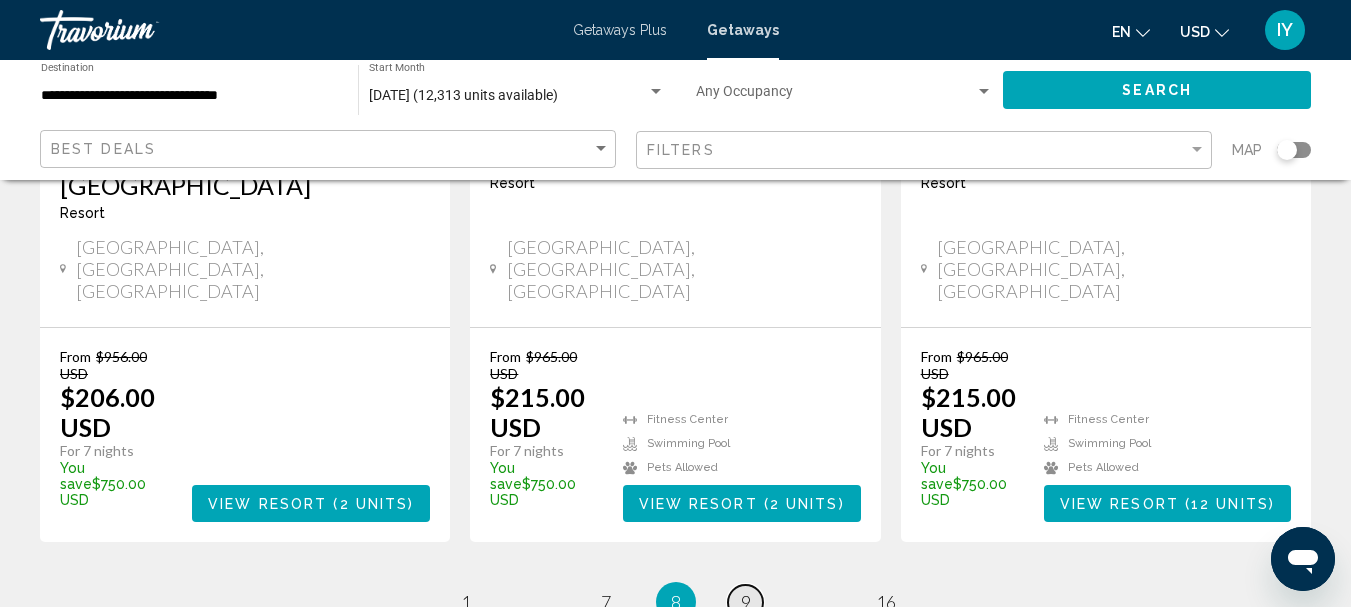 click on "9" at bounding box center (746, 602) 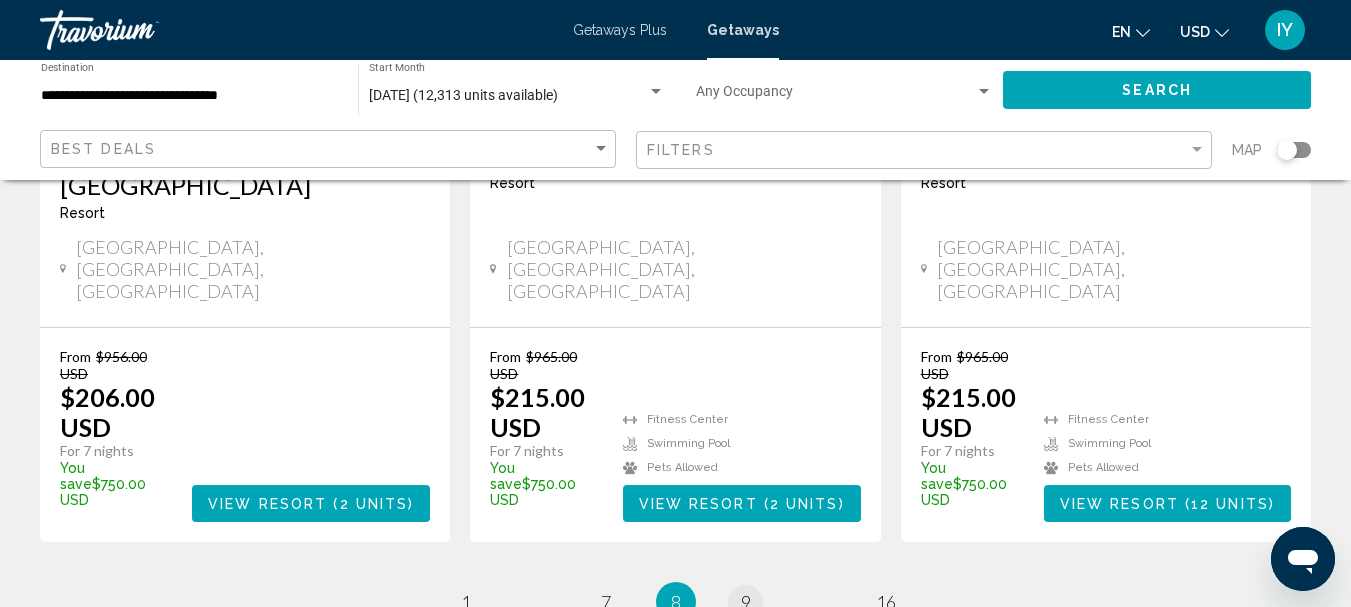 scroll, scrollTop: 0, scrollLeft: 0, axis: both 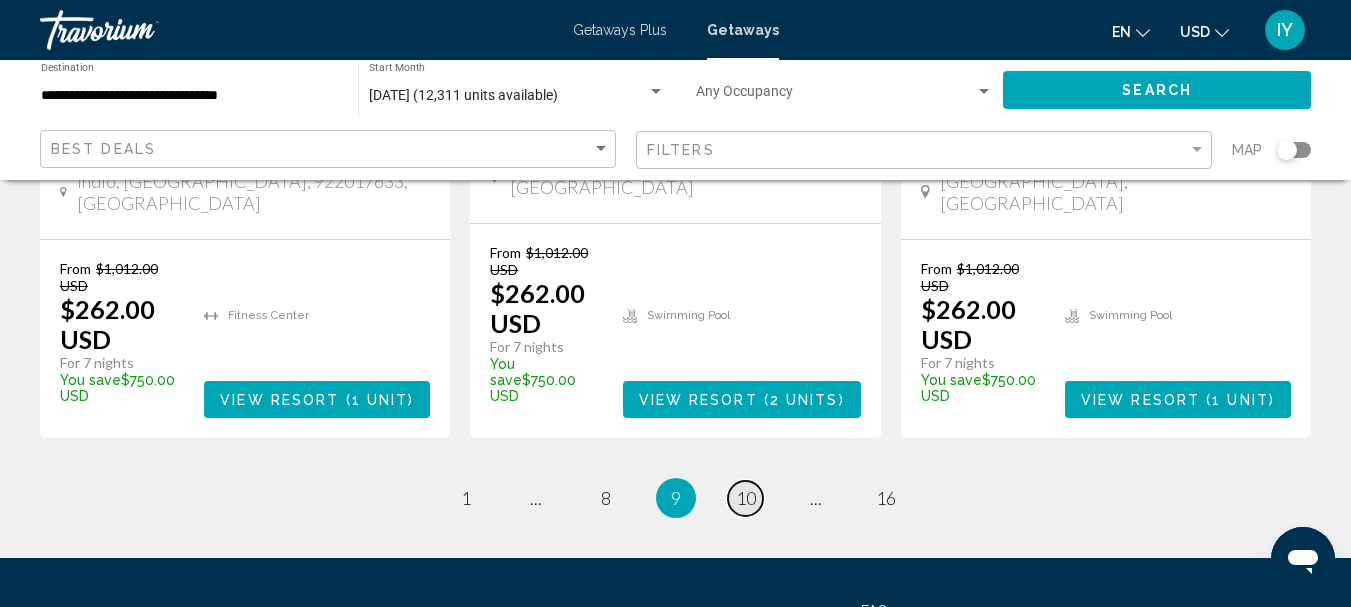 click on "10" at bounding box center (746, 498) 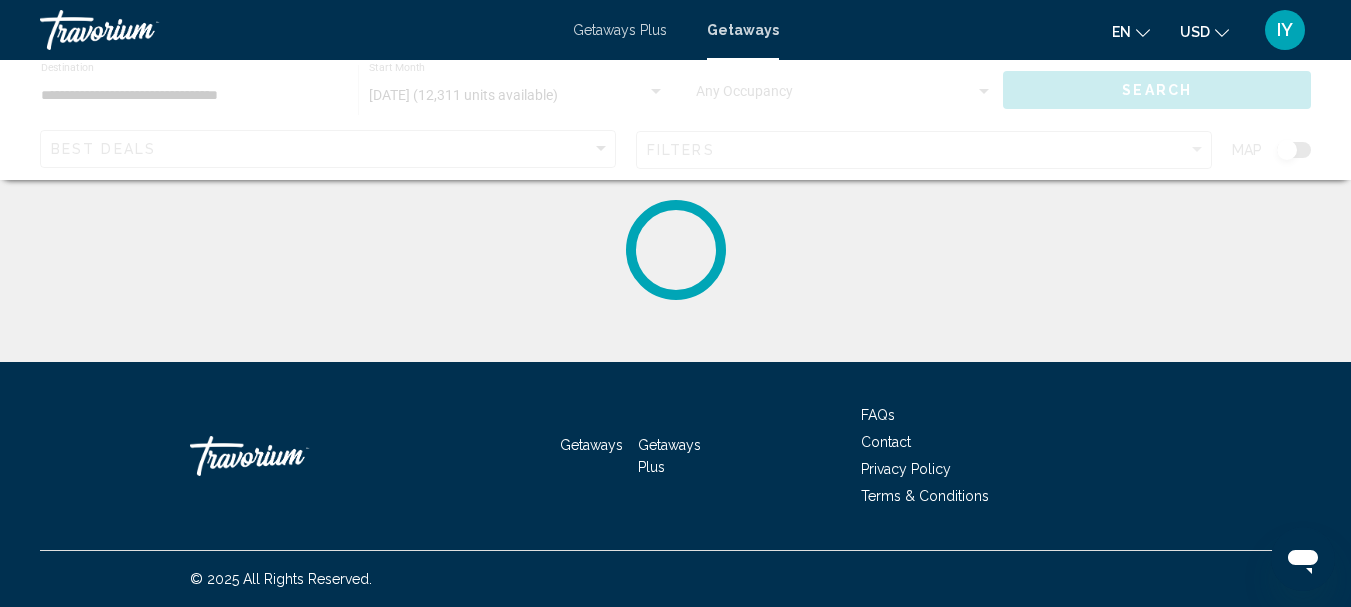scroll, scrollTop: 0, scrollLeft: 0, axis: both 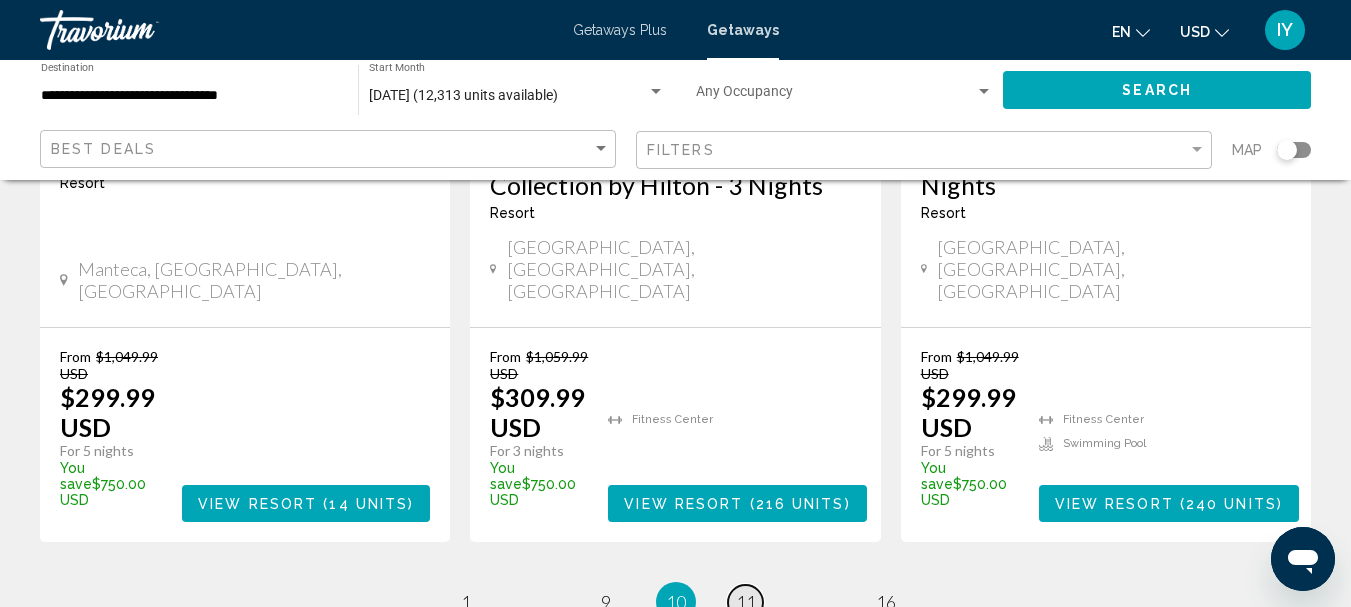 click on "11" at bounding box center [746, 602] 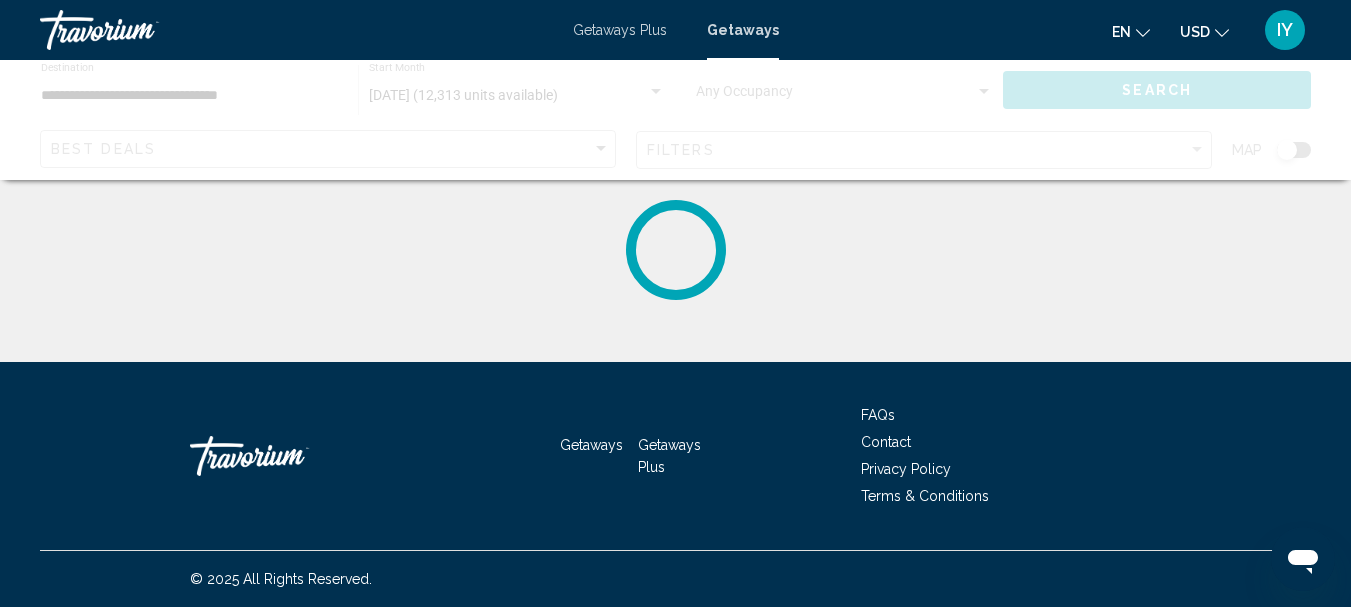 scroll, scrollTop: 0, scrollLeft: 0, axis: both 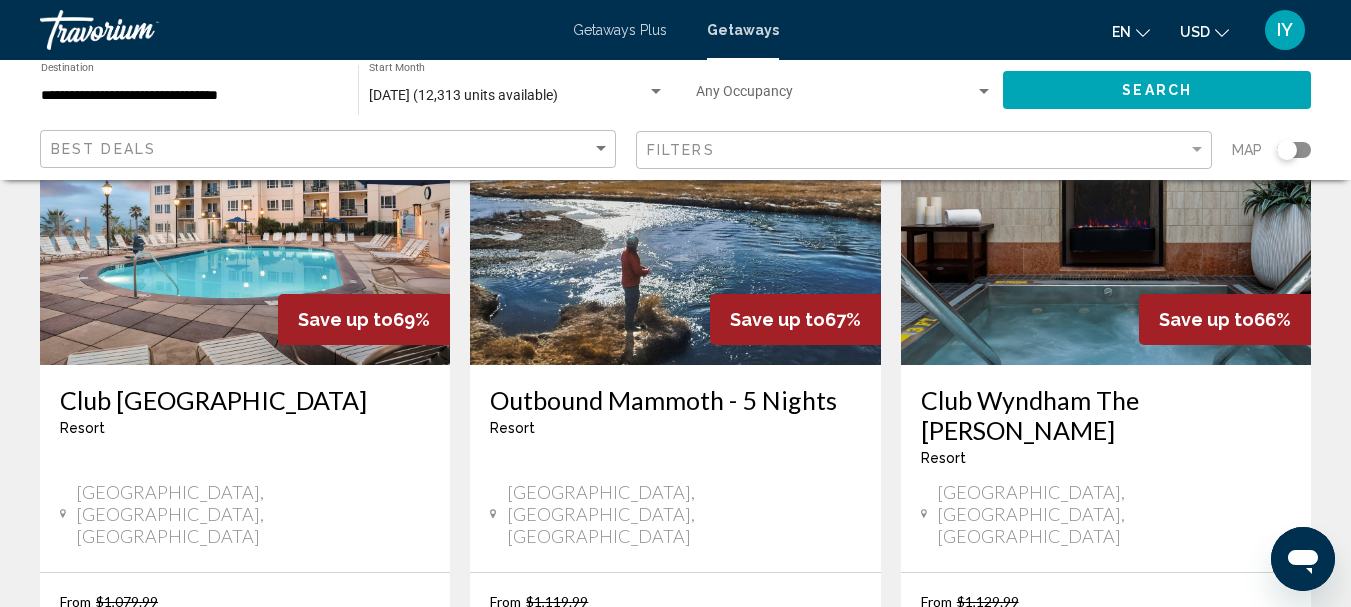 click on "Club Wyndham Oceanside Pier Resort" at bounding box center [245, 400] 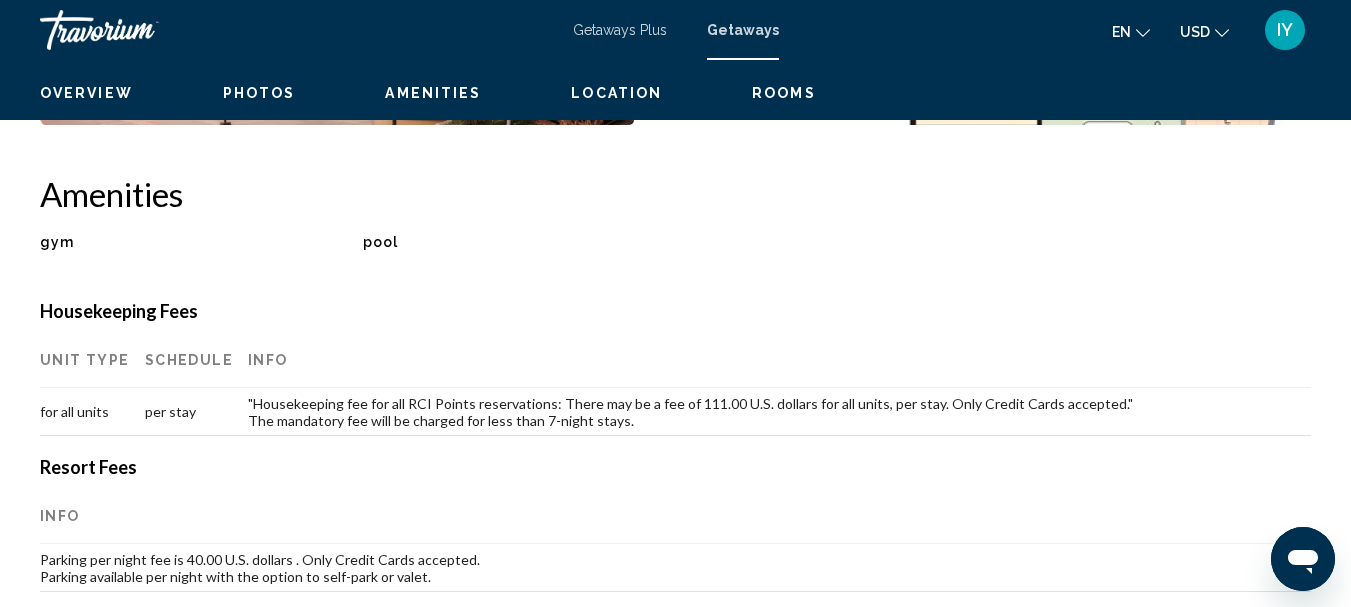 scroll, scrollTop: 232, scrollLeft: 0, axis: vertical 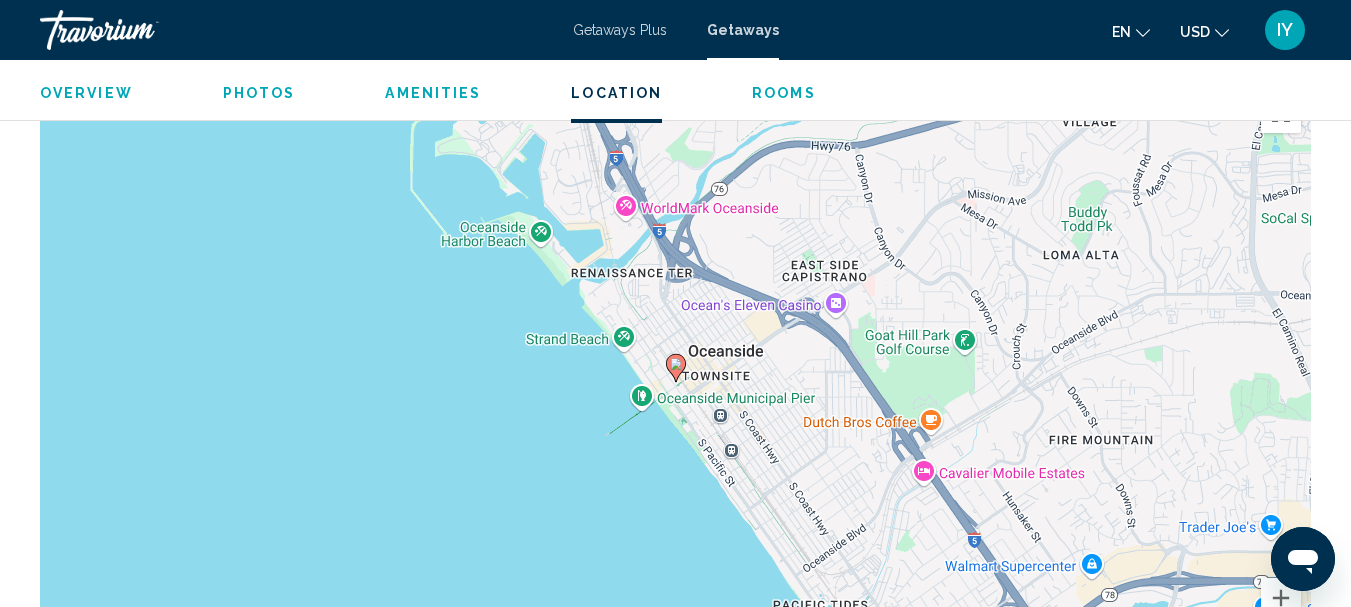 click on "To navigate, press the arrow keys. To activate drag with keyboard, press Alt + Enter. Once in keyboard drag state, use the arrow keys to move the marker. To complete the drag, press the Enter key. To cancel, press Escape." at bounding box center (675, 383) 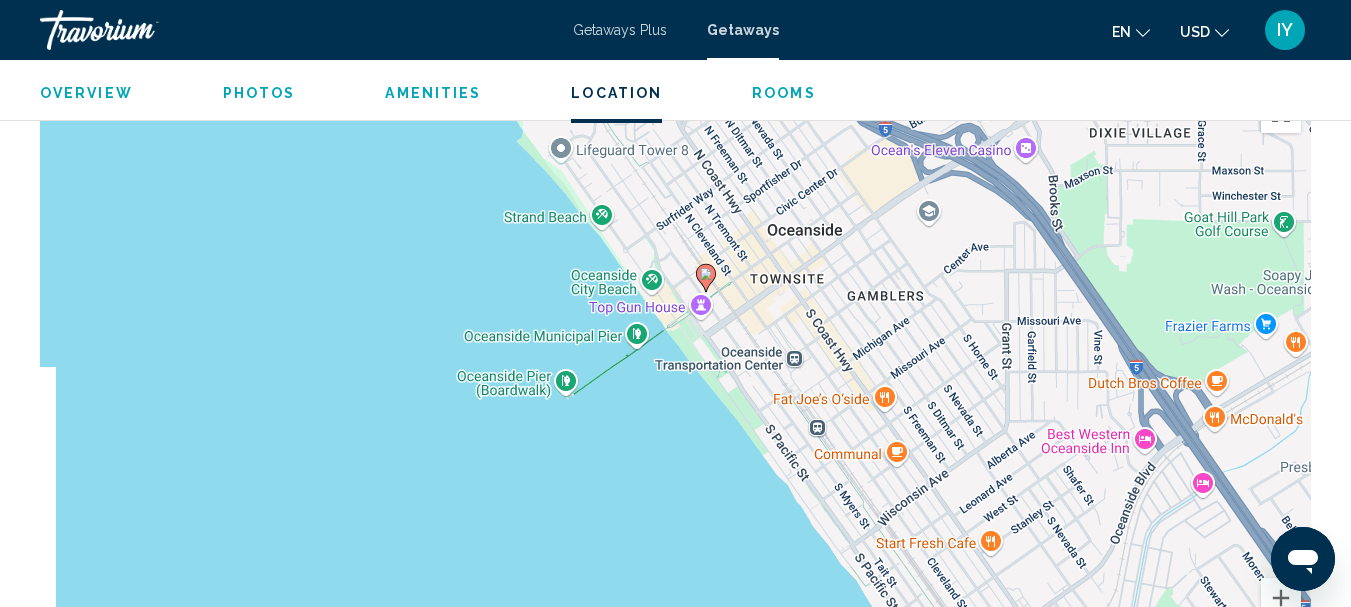 drag, startPoint x: 577, startPoint y: 389, endPoint x: 771, endPoint y: 344, distance: 199.1507 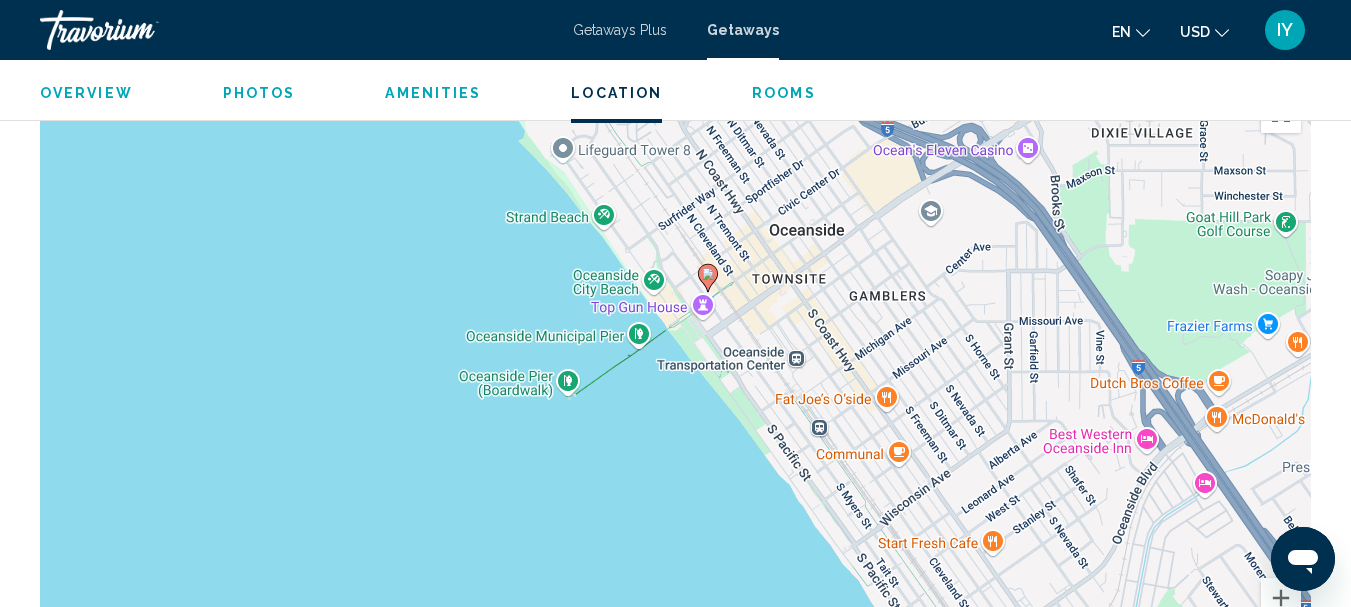 click on "To navigate, press the arrow keys. To activate drag with keyboard, press Alt + Enter. Once in keyboard drag state, use the arrow keys to move the marker. To complete the drag, press the Enter key. To cancel, press Escape." at bounding box center (675, 383) 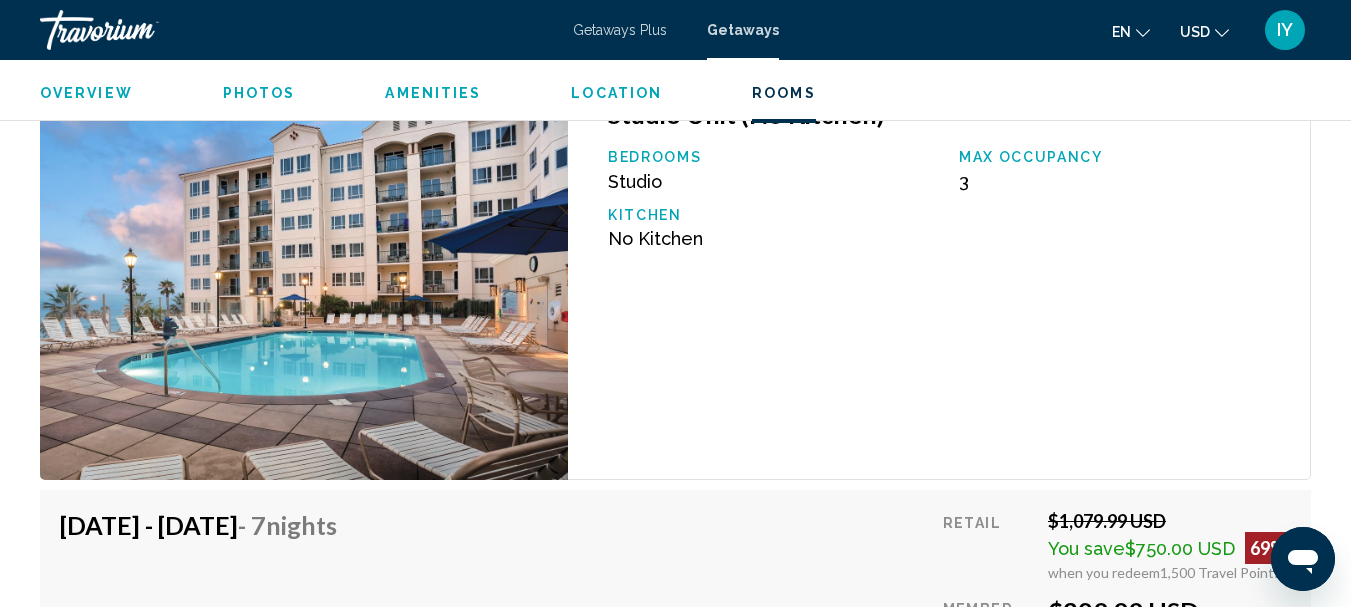scroll, scrollTop: 3848, scrollLeft: 0, axis: vertical 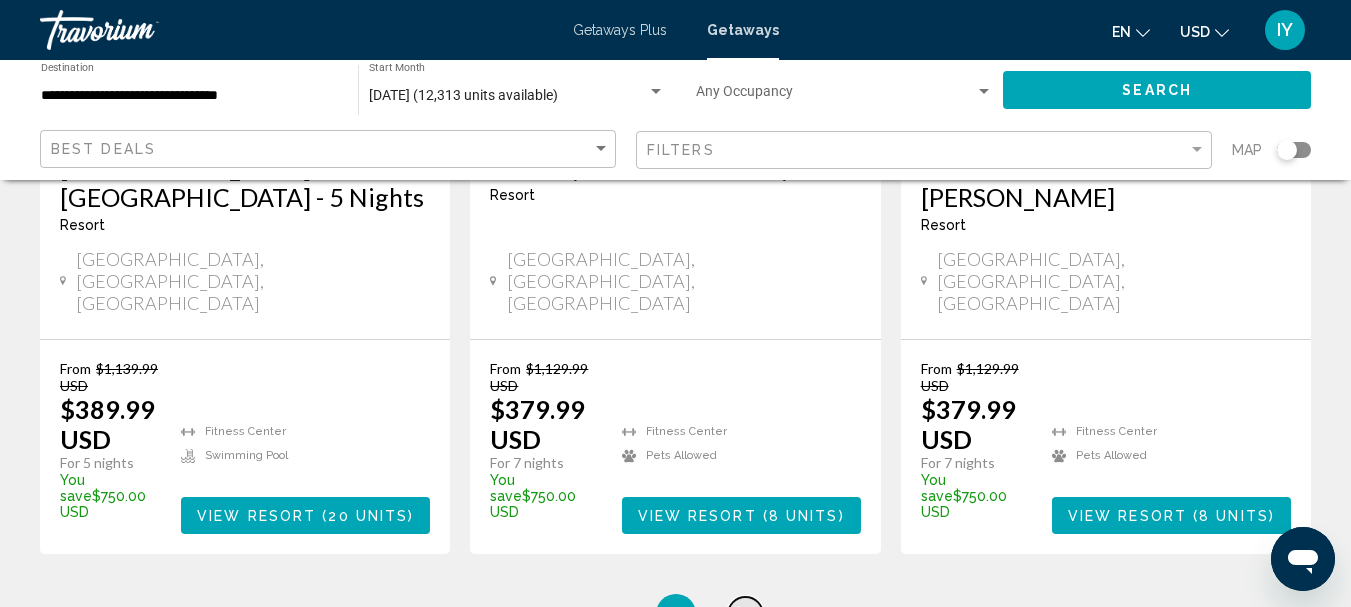 click on "12" at bounding box center [746, 614] 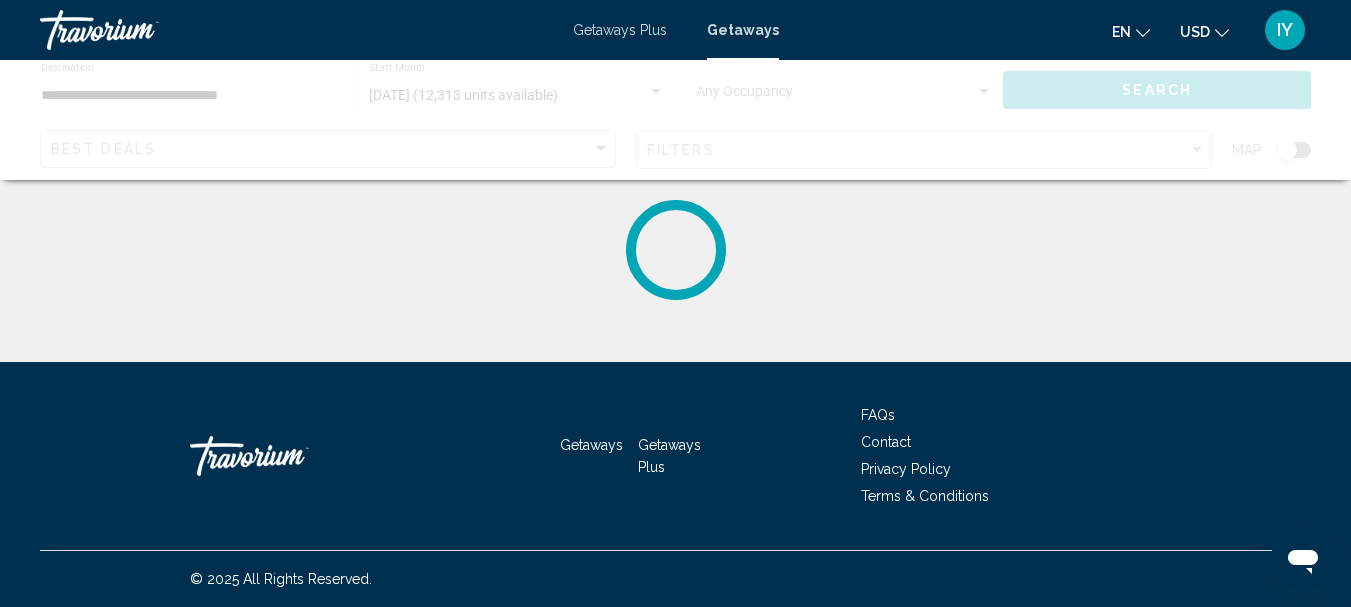 scroll, scrollTop: 0, scrollLeft: 0, axis: both 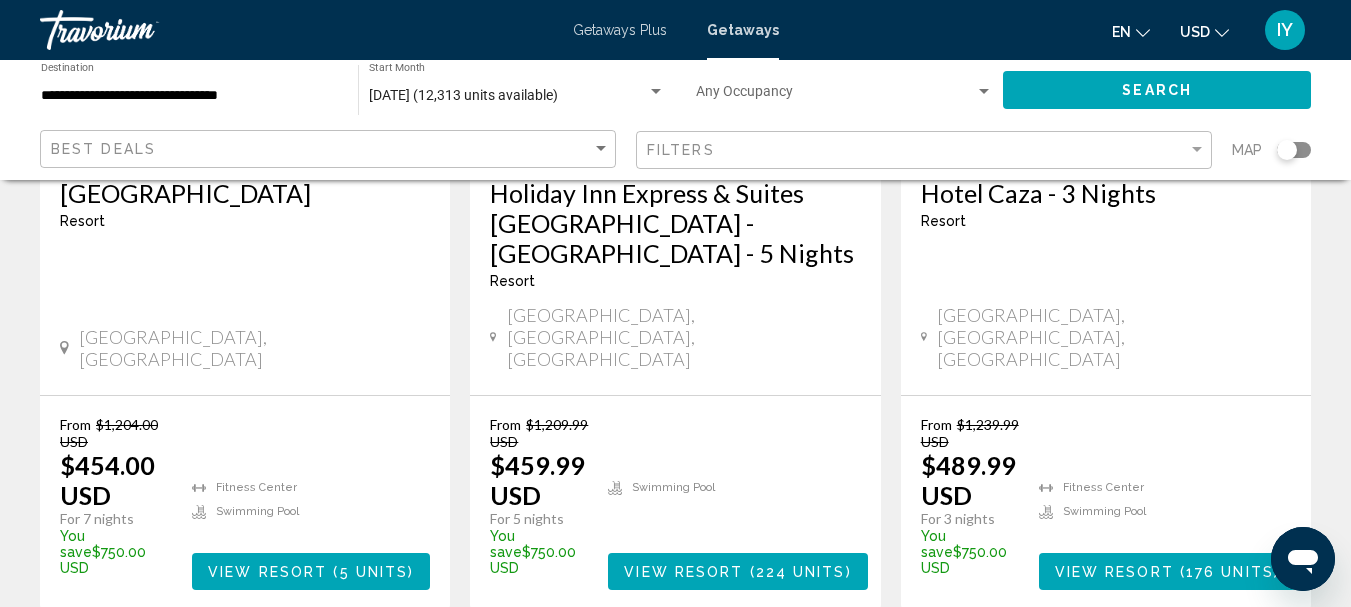 click on "page  13" at bounding box center (745, 670) 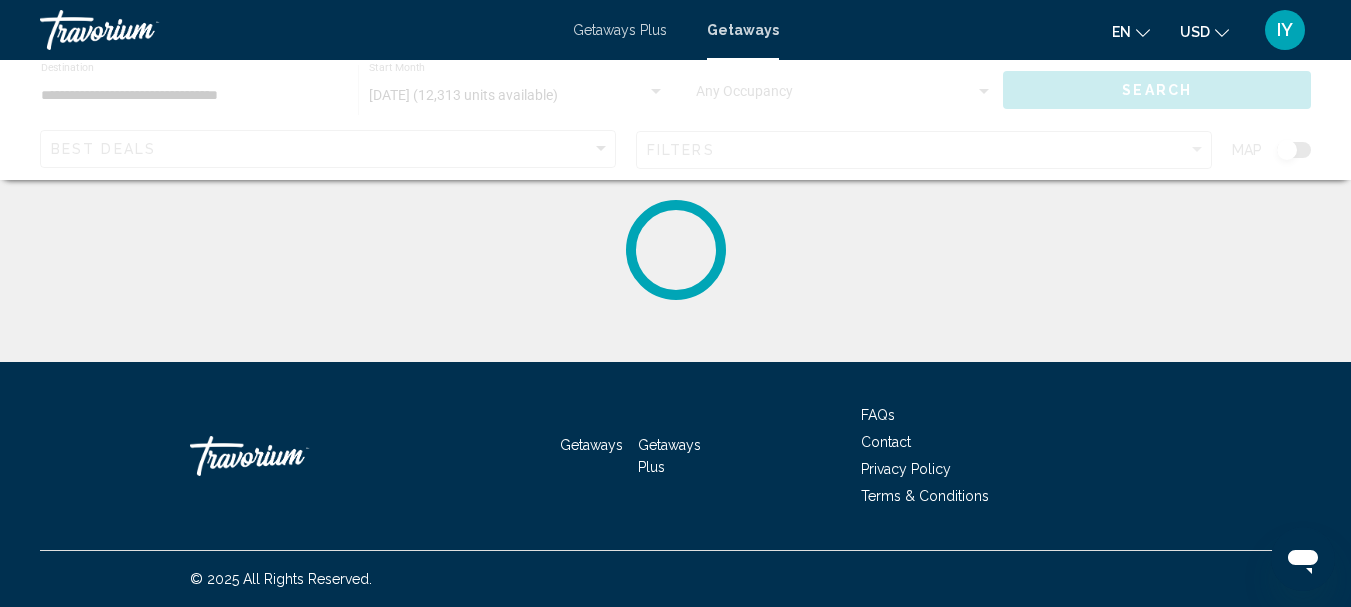 scroll, scrollTop: 0, scrollLeft: 0, axis: both 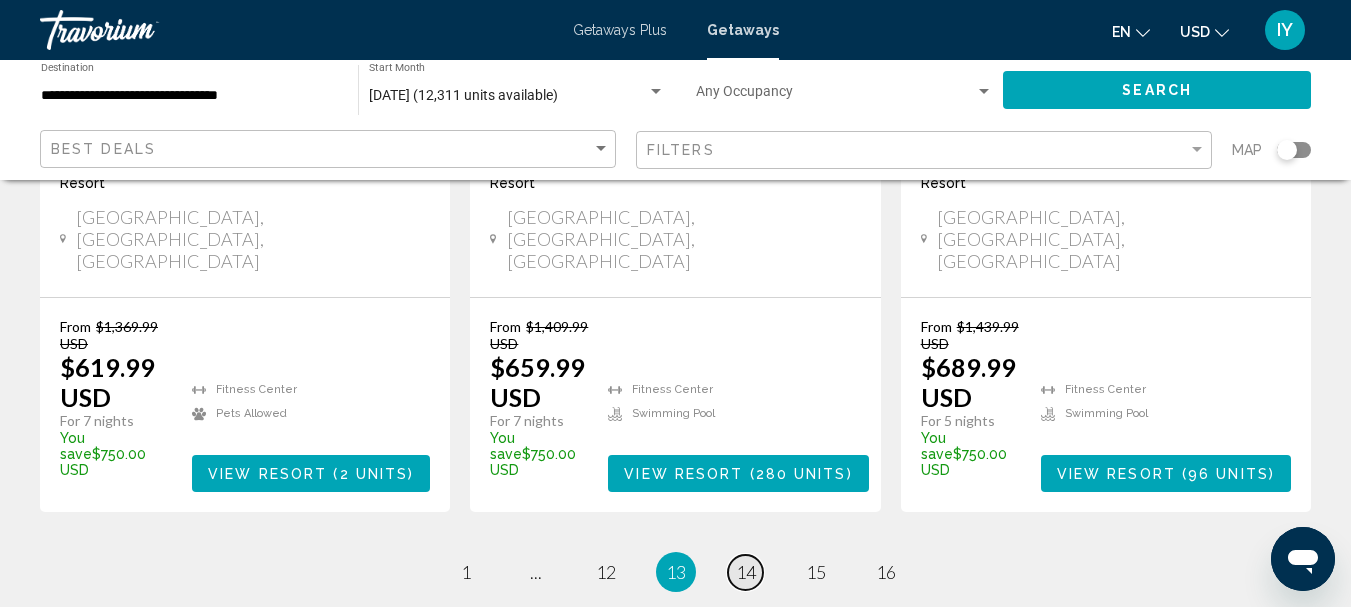click on "14" at bounding box center (746, 572) 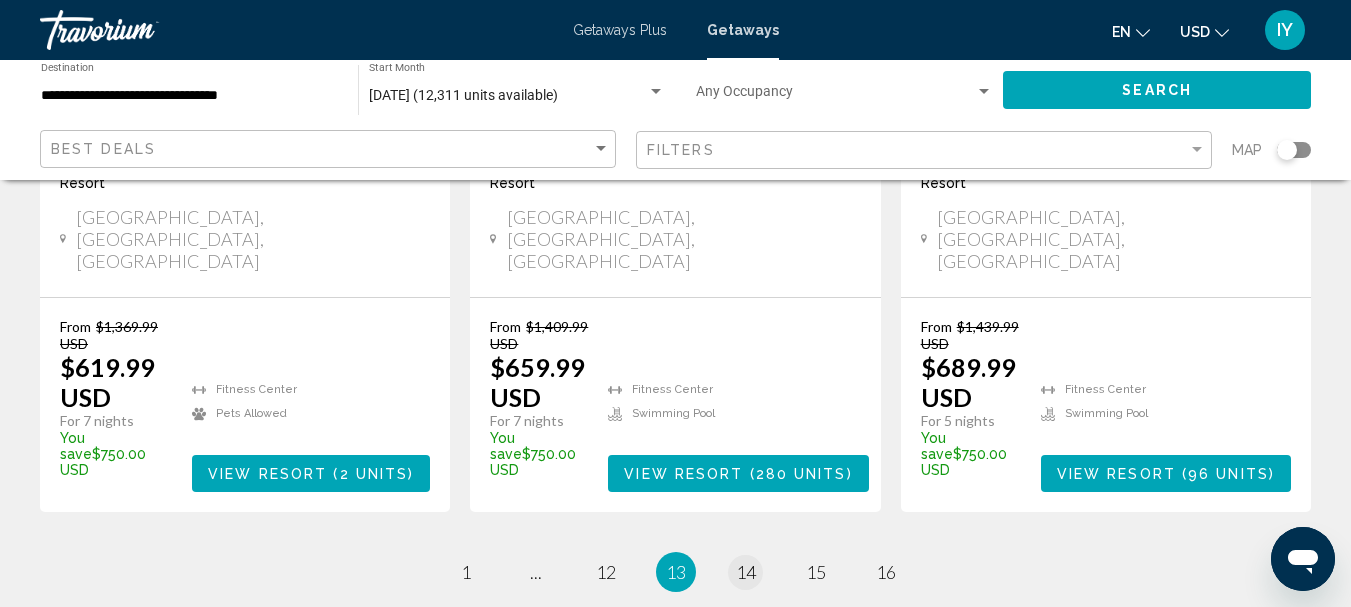 scroll, scrollTop: 0, scrollLeft: 0, axis: both 